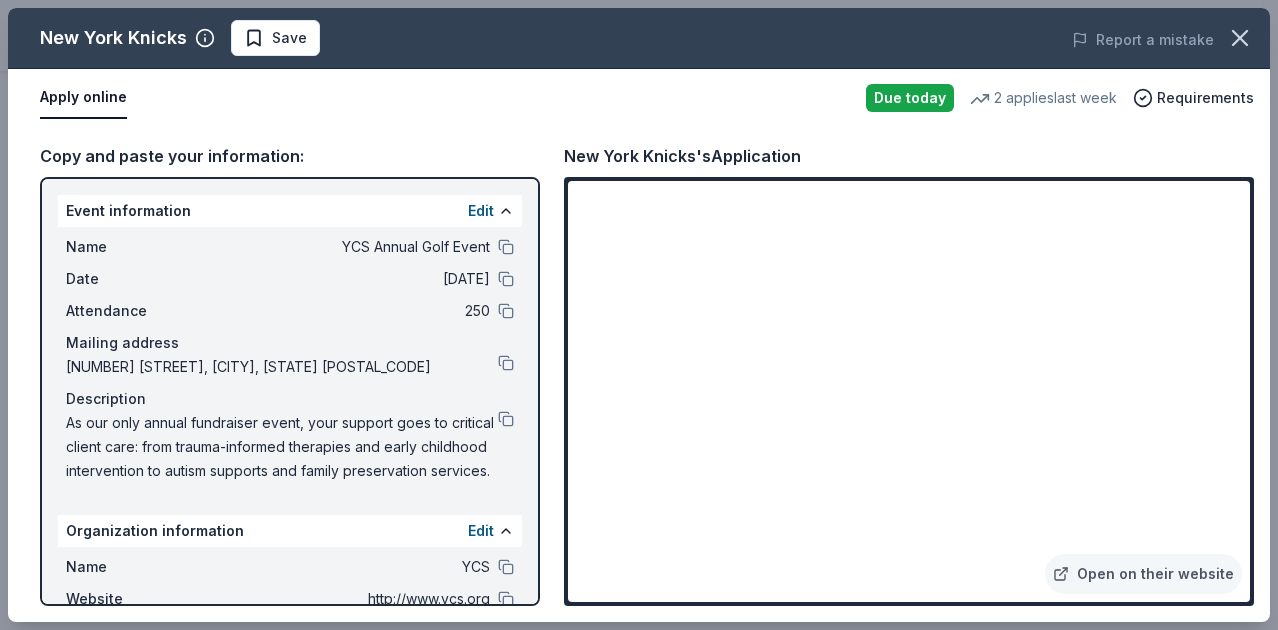 scroll, scrollTop: 499, scrollLeft: 0, axis: vertical 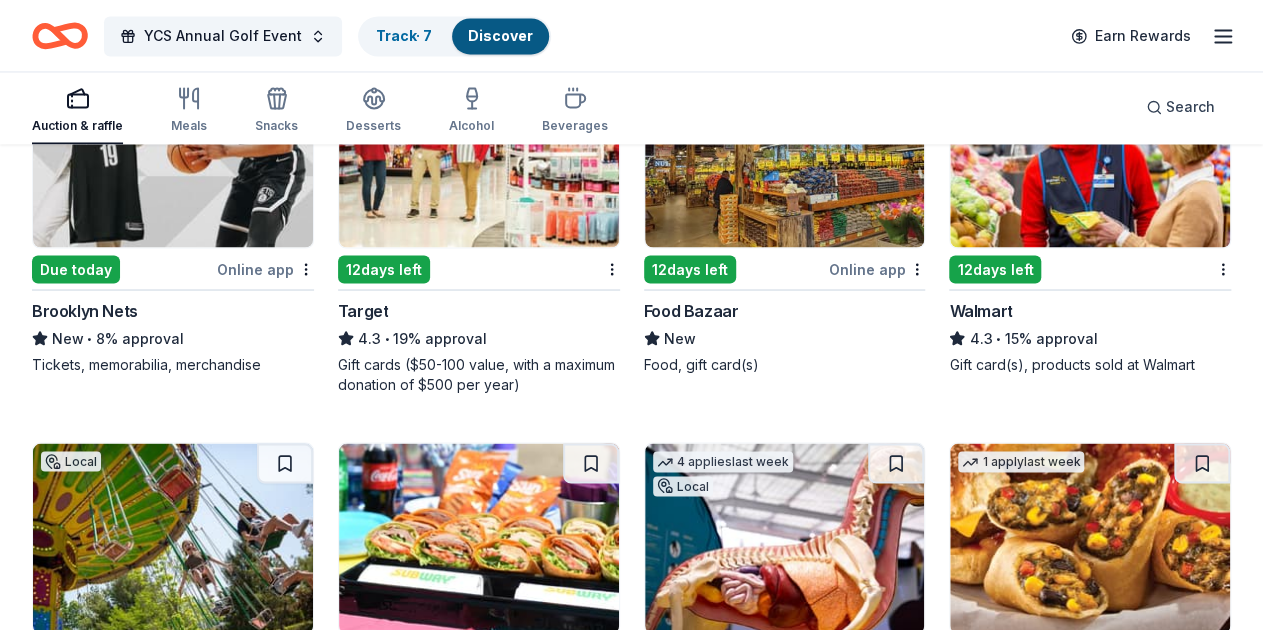 click on "1   apply  last week Local Due today Online app Brooklyn Nets New • 8% approval Tickets, memorabilia, merchandise" at bounding box center (173, 215) 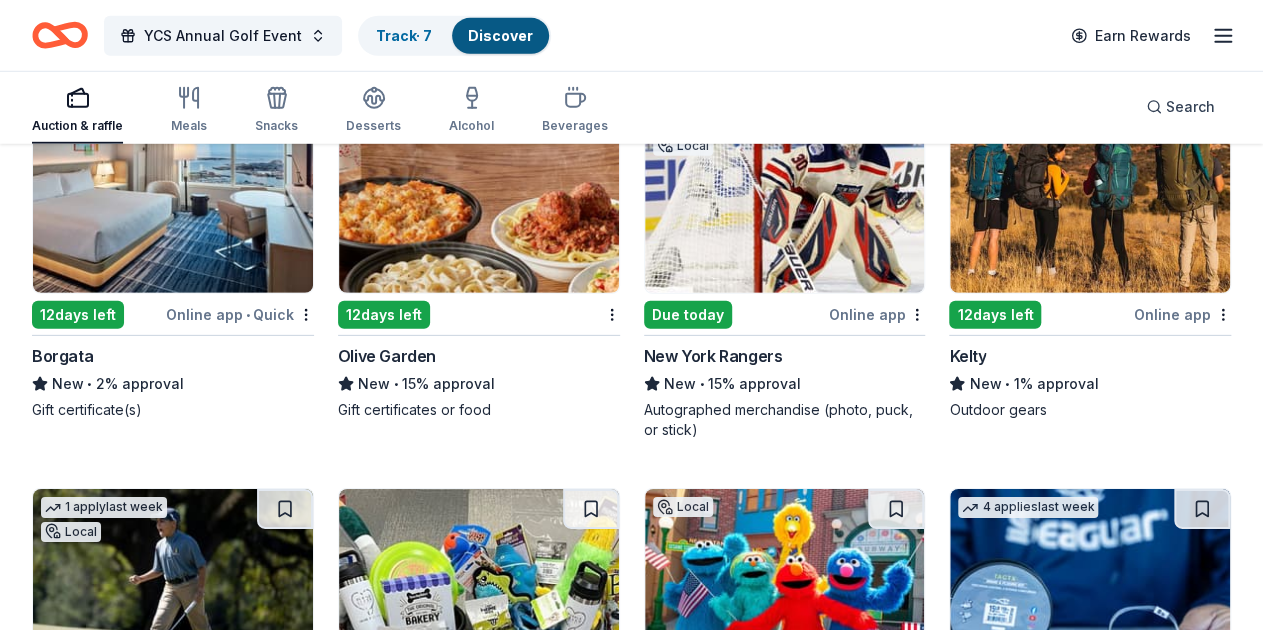 scroll, scrollTop: 12426, scrollLeft: 0, axis: vertical 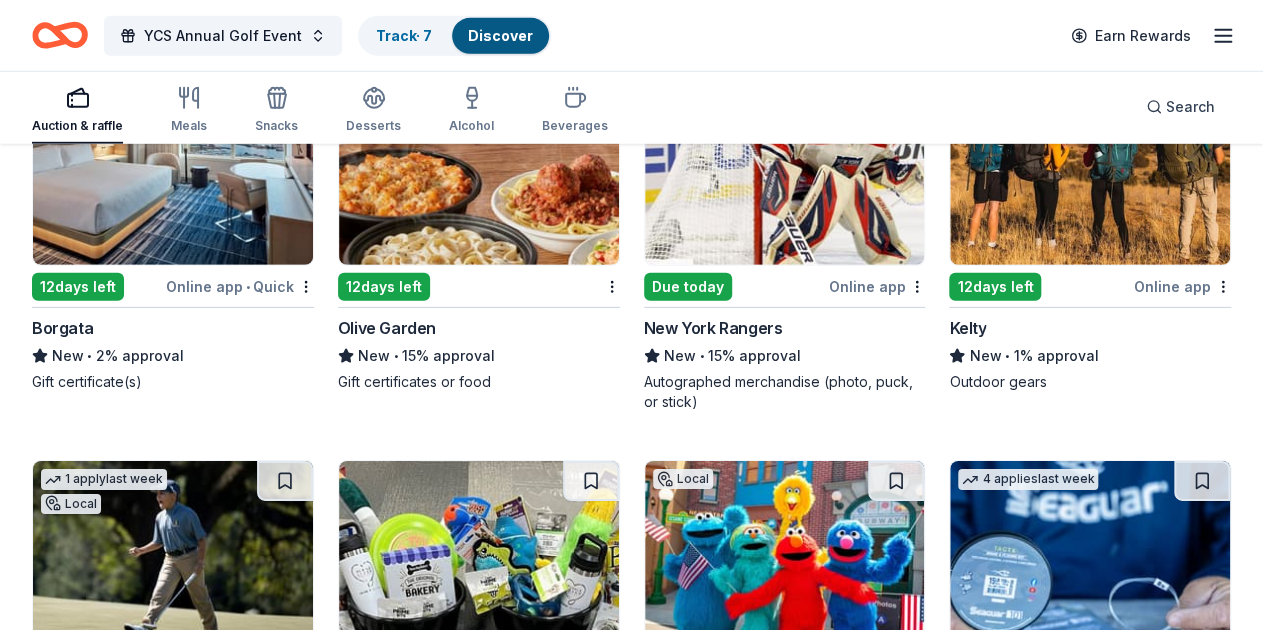 click on "Due today" at bounding box center (688, 287) 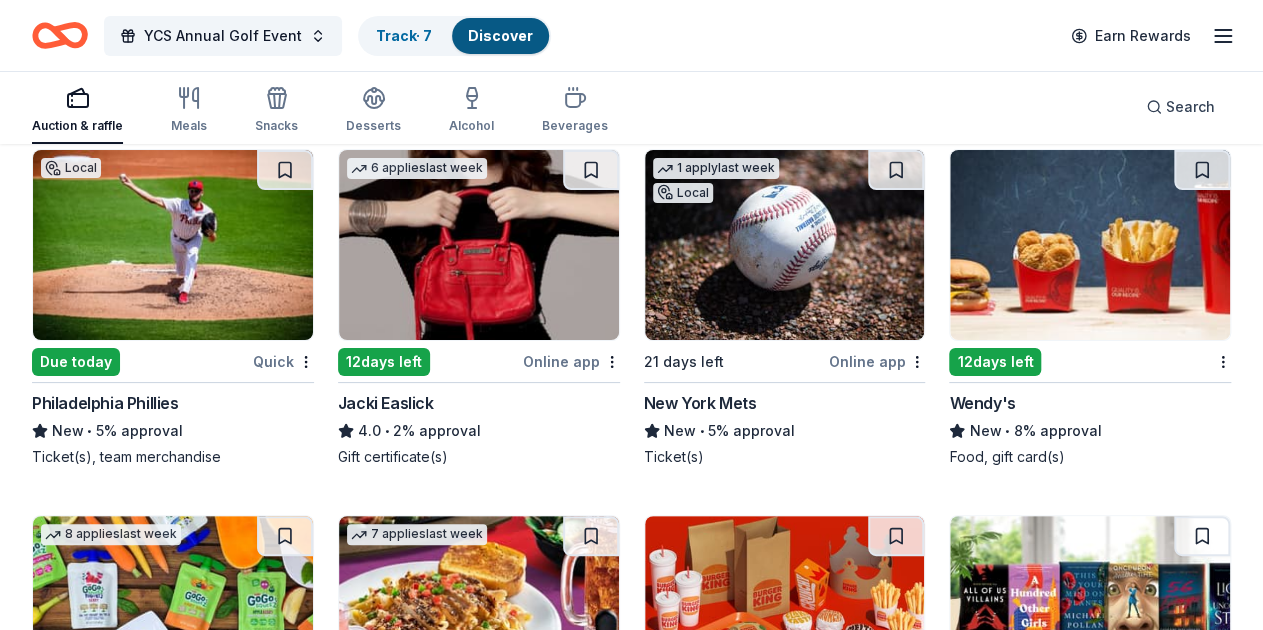 scroll, scrollTop: 13126, scrollLeft: 0, axis: vertical 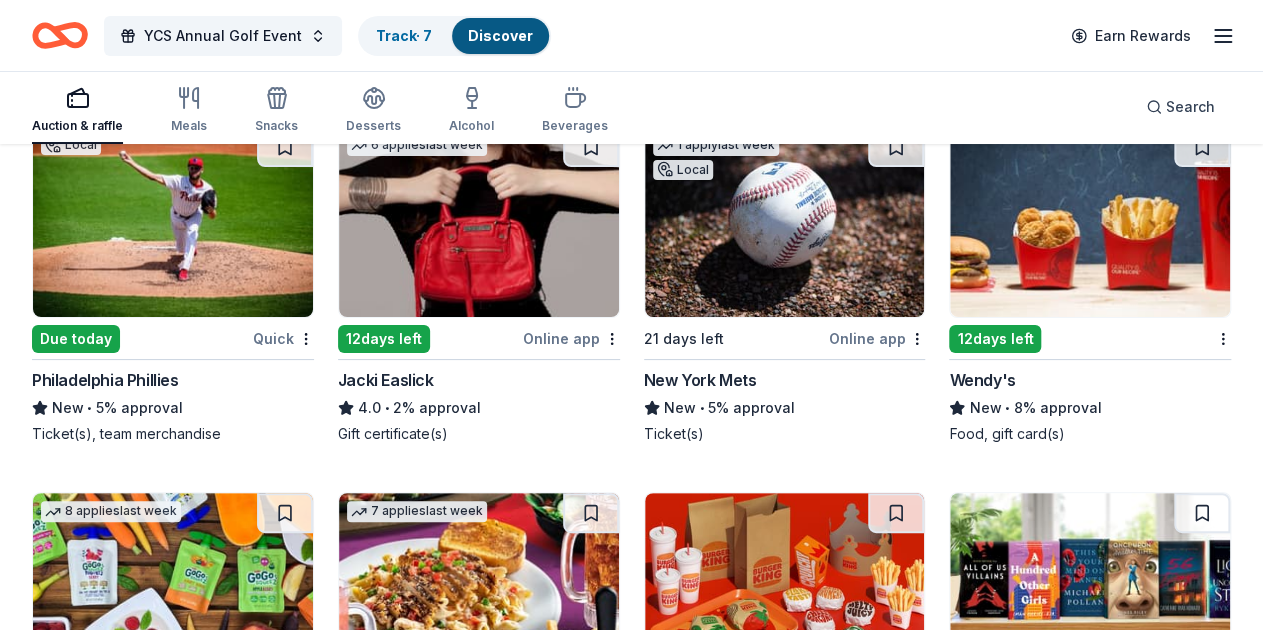 click on "Due today" at bounding box center (76, 339) 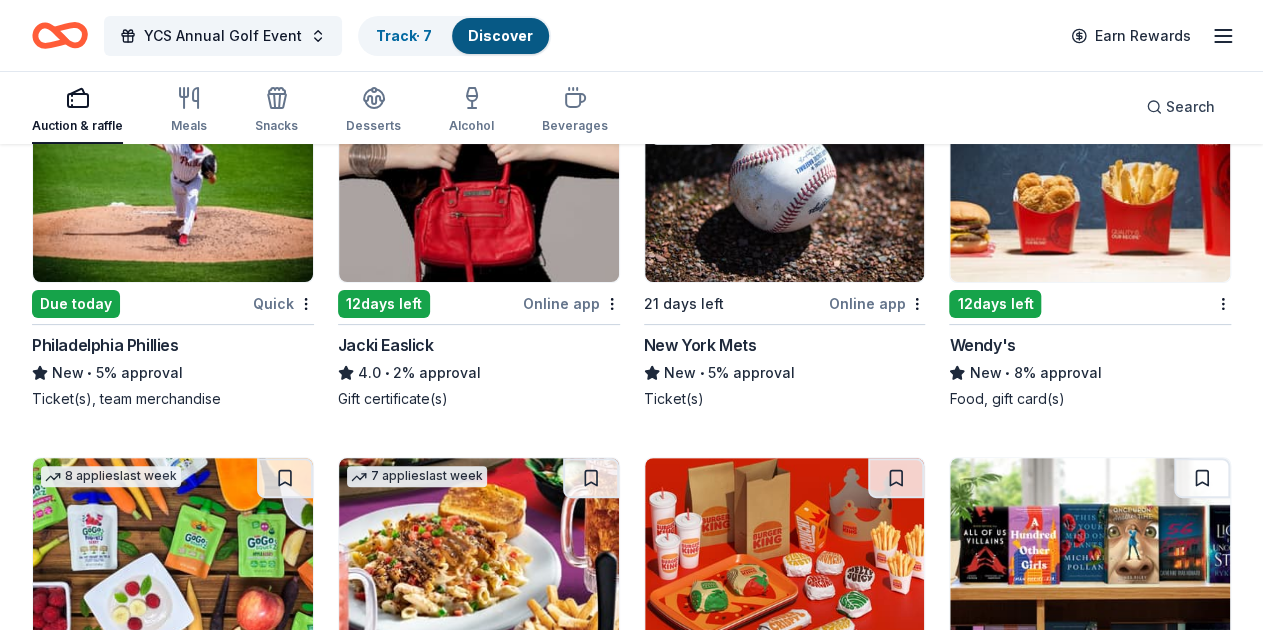 scroll, scrollTop: 13126, scrollLeft: 0, axis: vertical 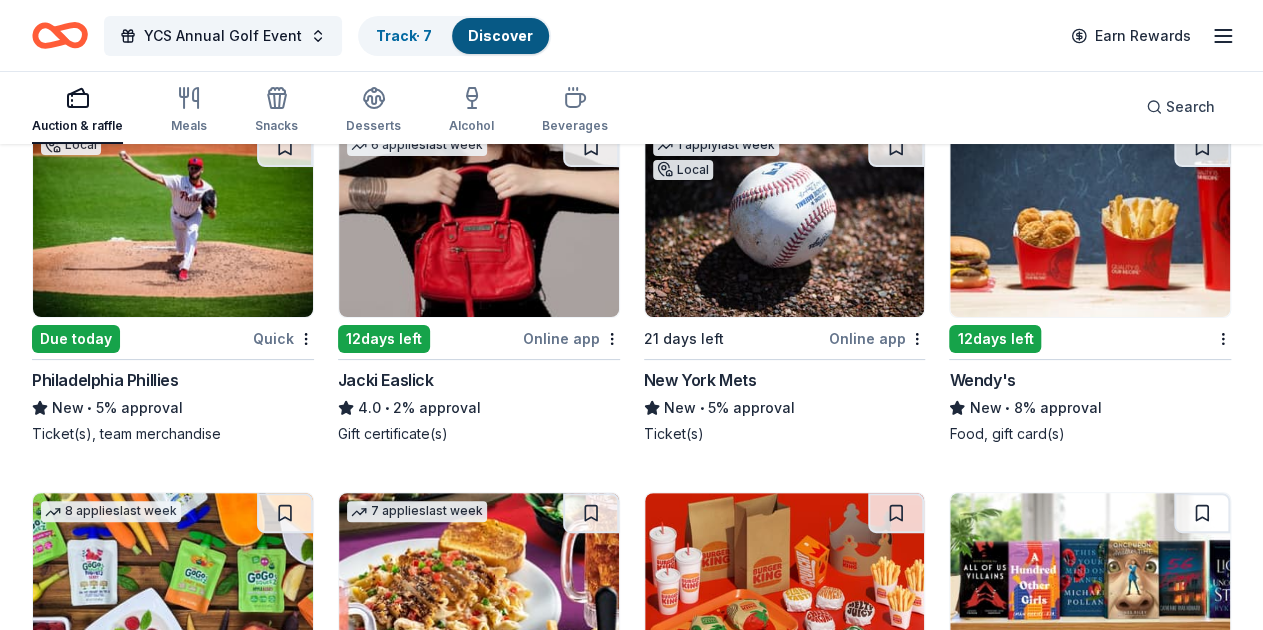 click on "New York Mets" at bounding box center [700, 380] 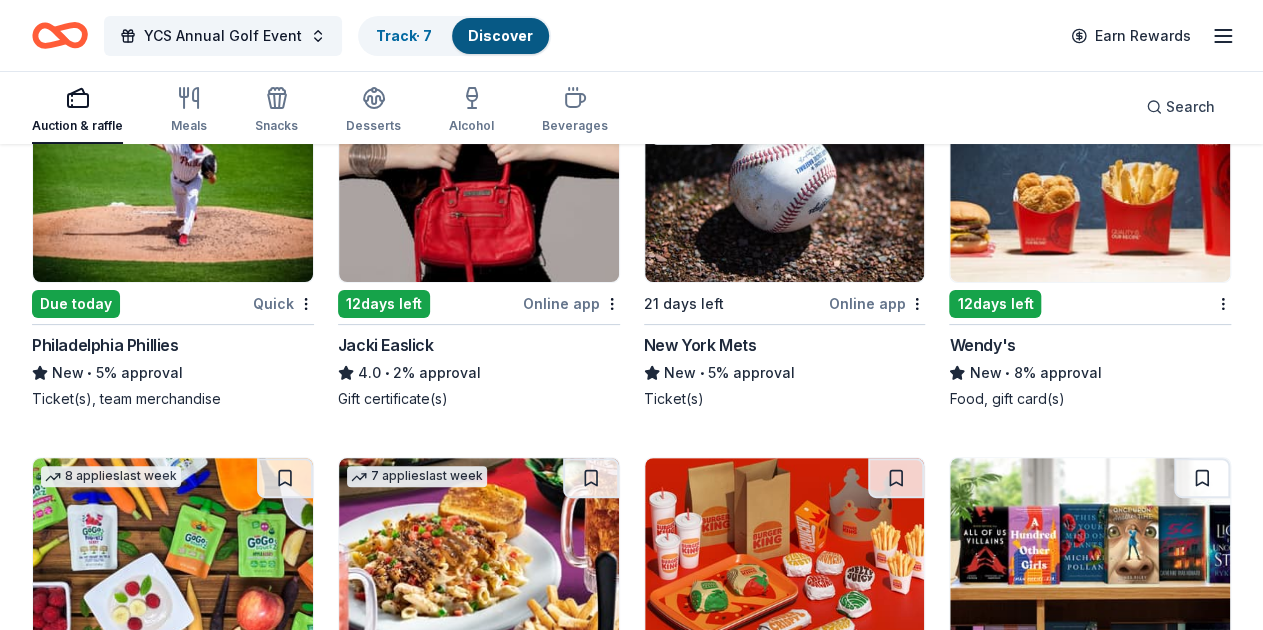 scroll, scrollTop: 13126, scrollLeft: 0, axis: vertical 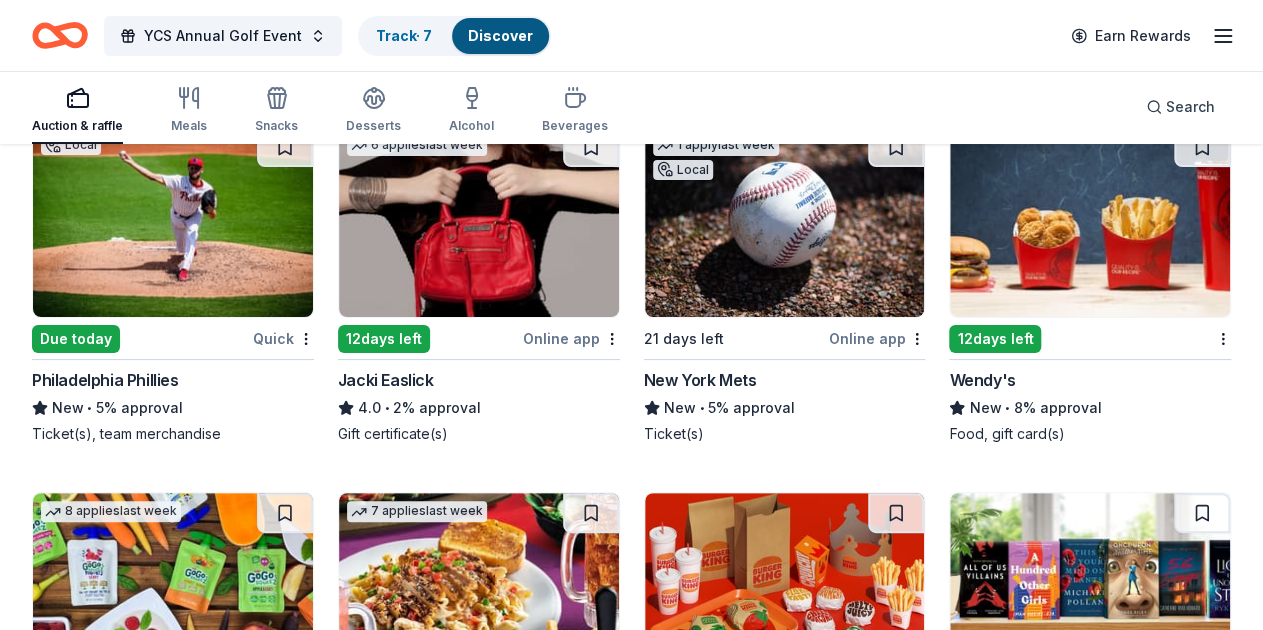 click at bounding box center (1090, 222) 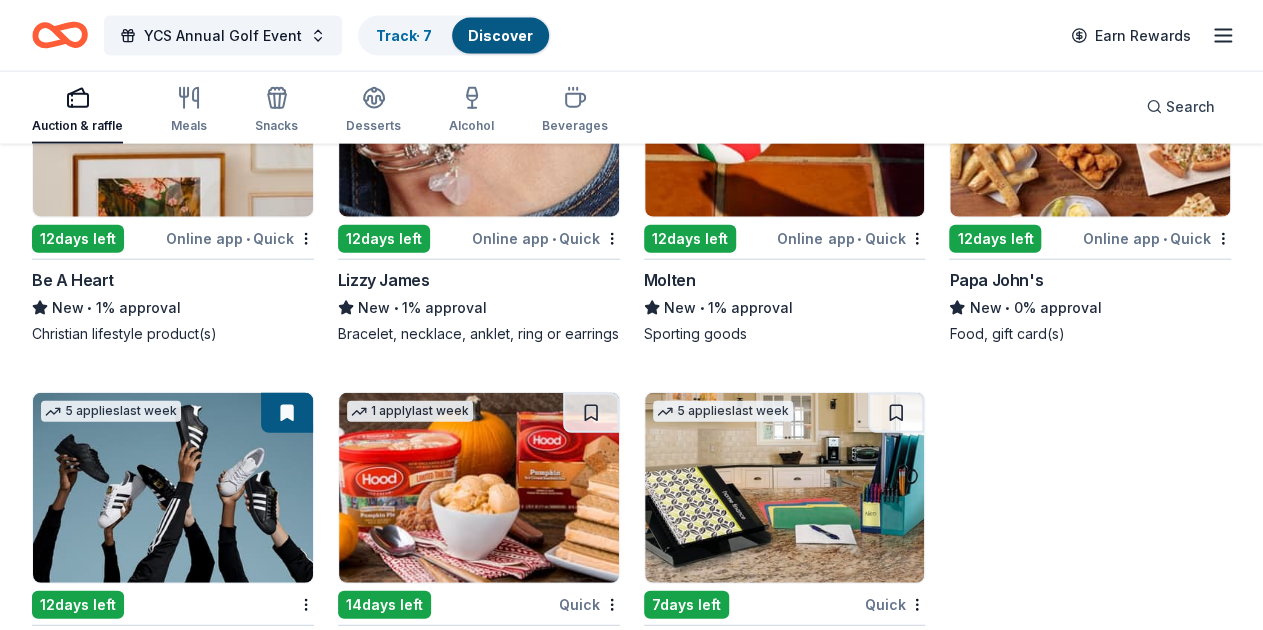 scroll, scrollTop: 18543, scrollLeft: 0, axis: vertical 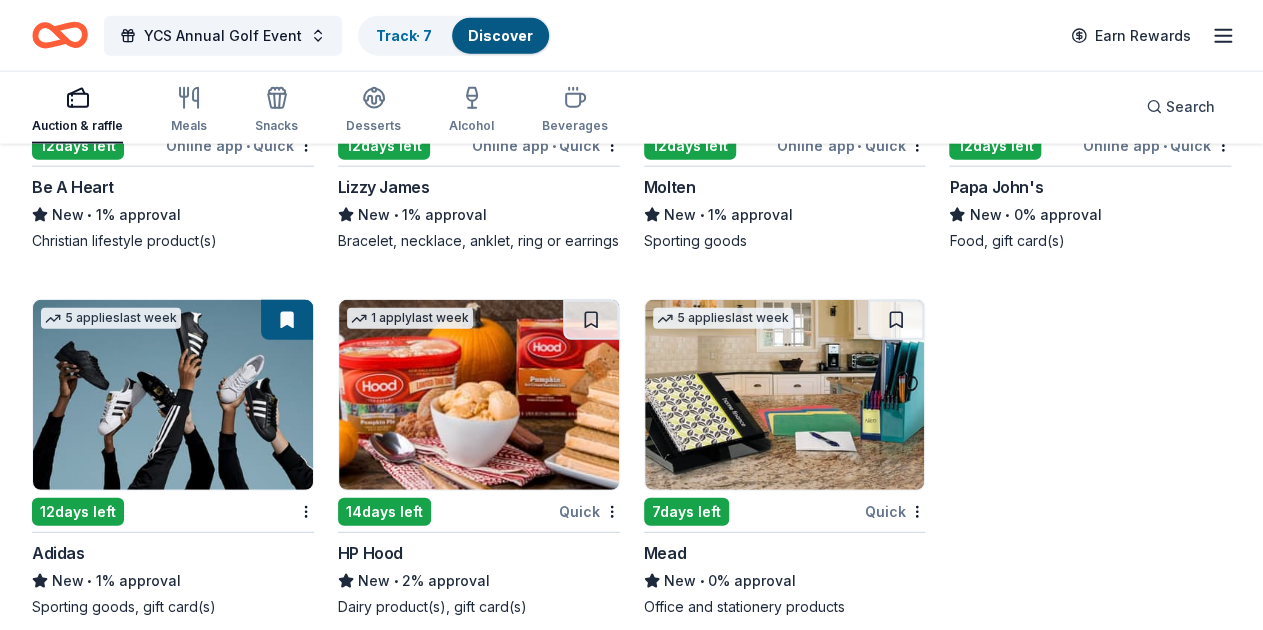 click on "12  days left" at bounding box center (78, 512) 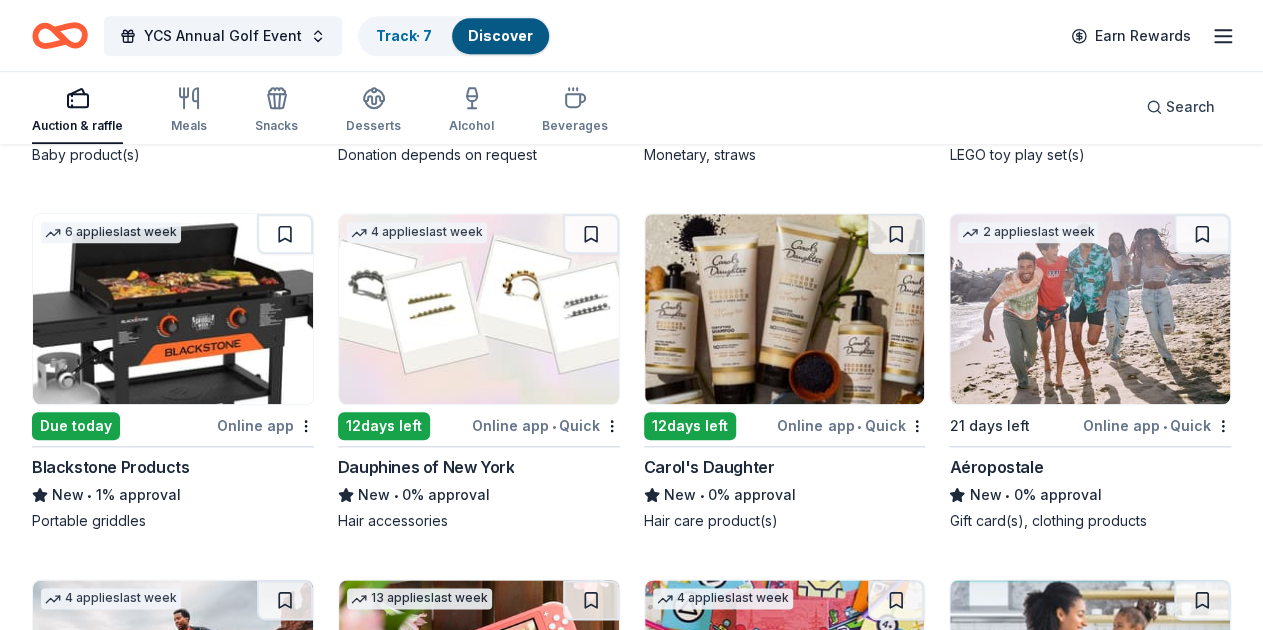 scroll, scrollTop: 17143, scrollLeft: 0, axis: vertical 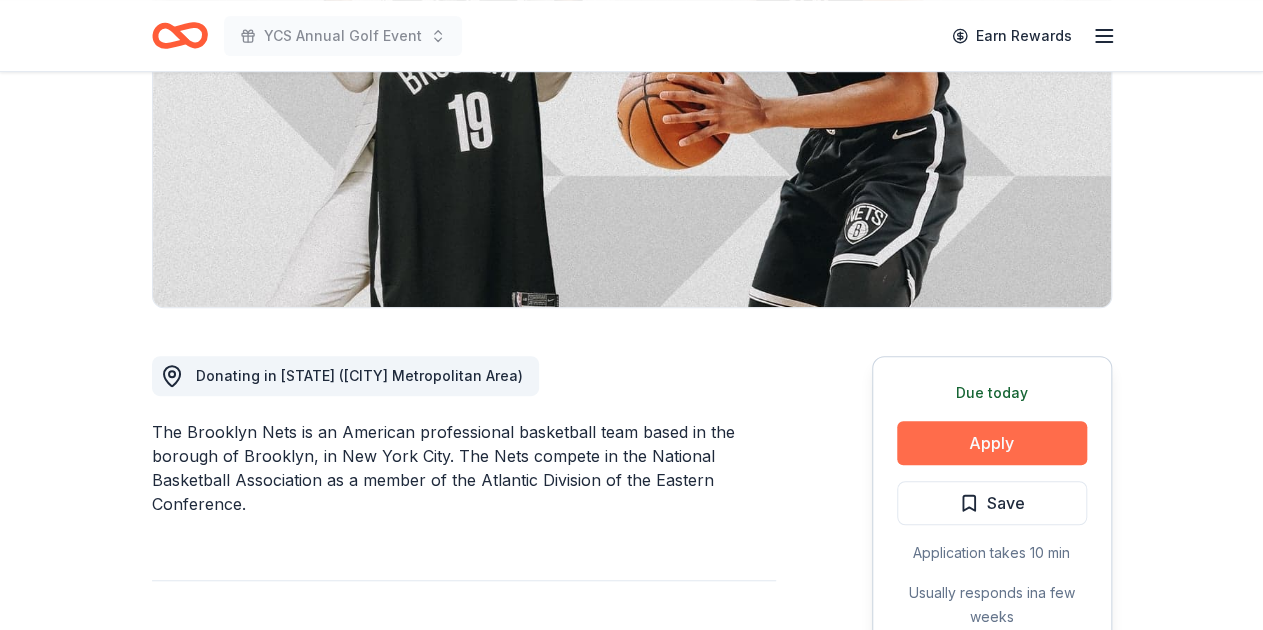 click on "Apply" at bounding box center [992, 443] 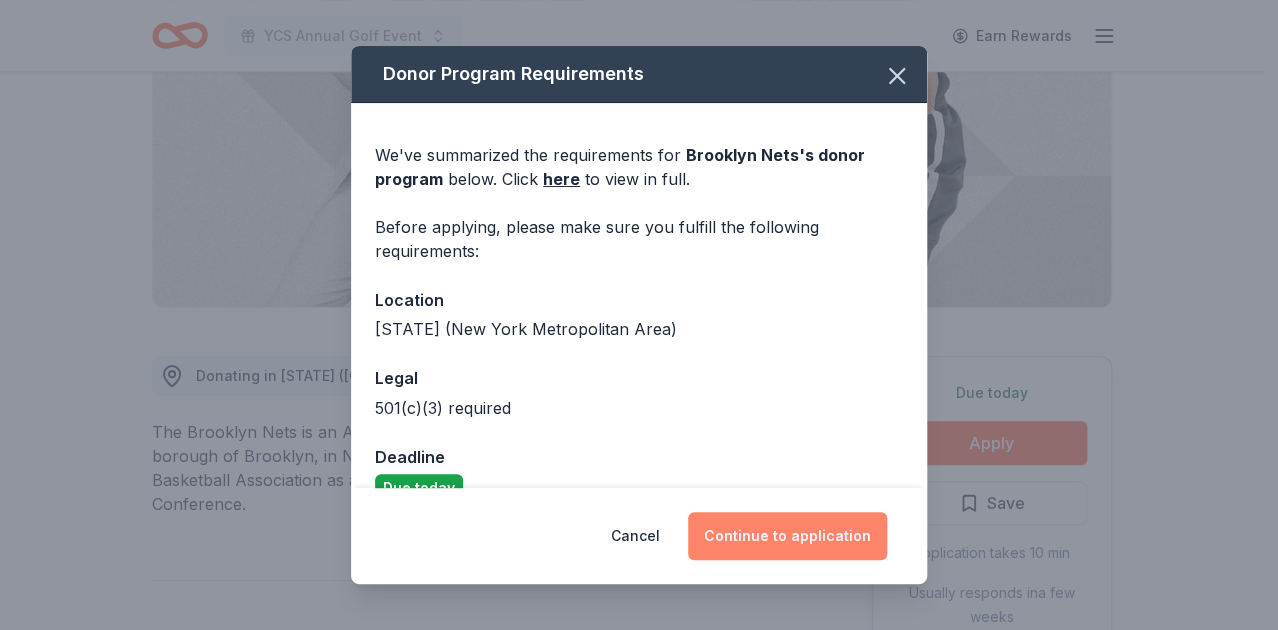 click on "Continue to application" at bounding box center [787, 536] 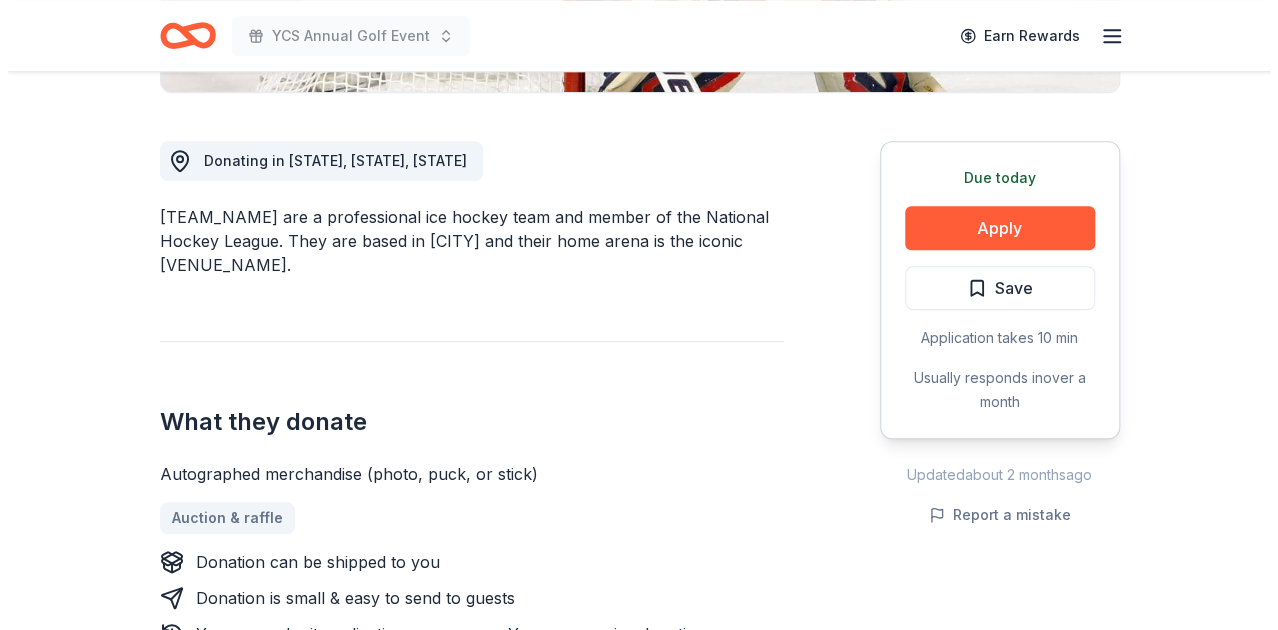 scroll, scrollTop: 600, scrollLeft: 0, axis: vertical 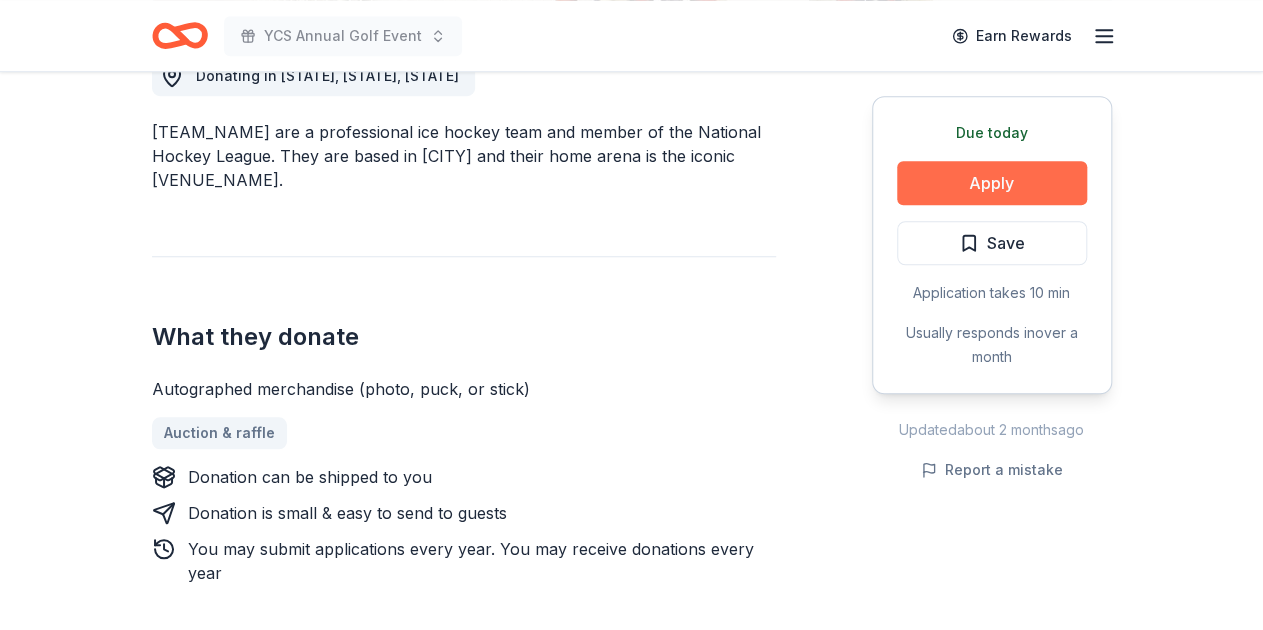 click on "Apply" at bounding box center (992, 183) 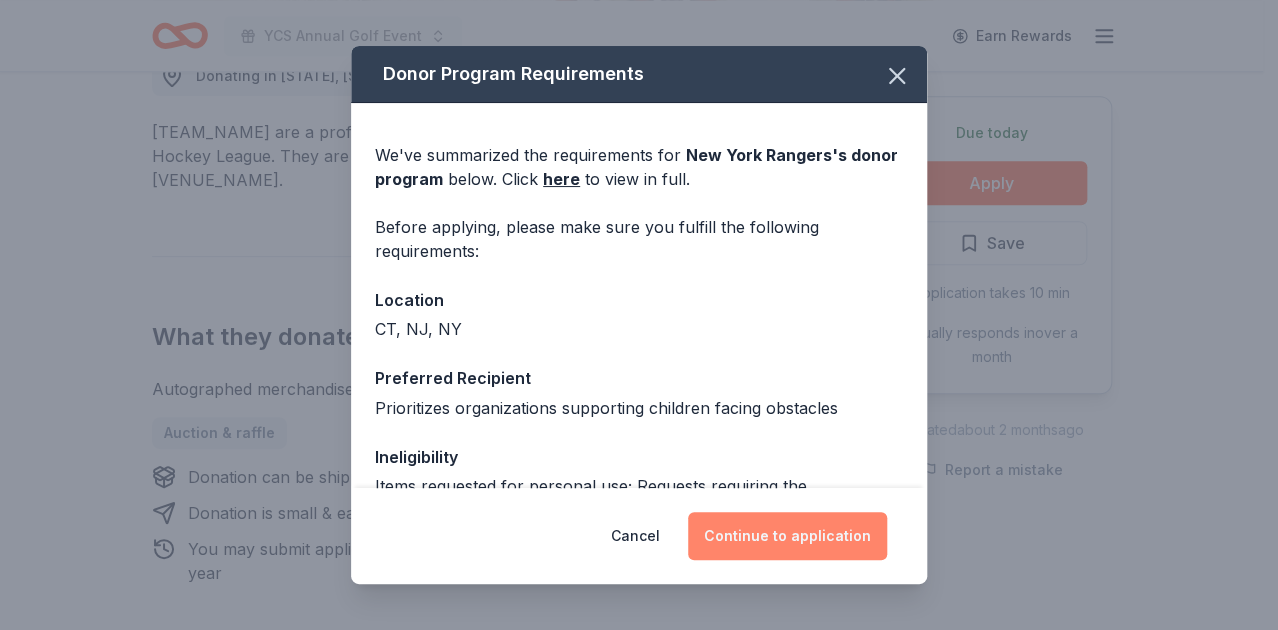 click on "Continue to application" at bounding box center [787, 536] 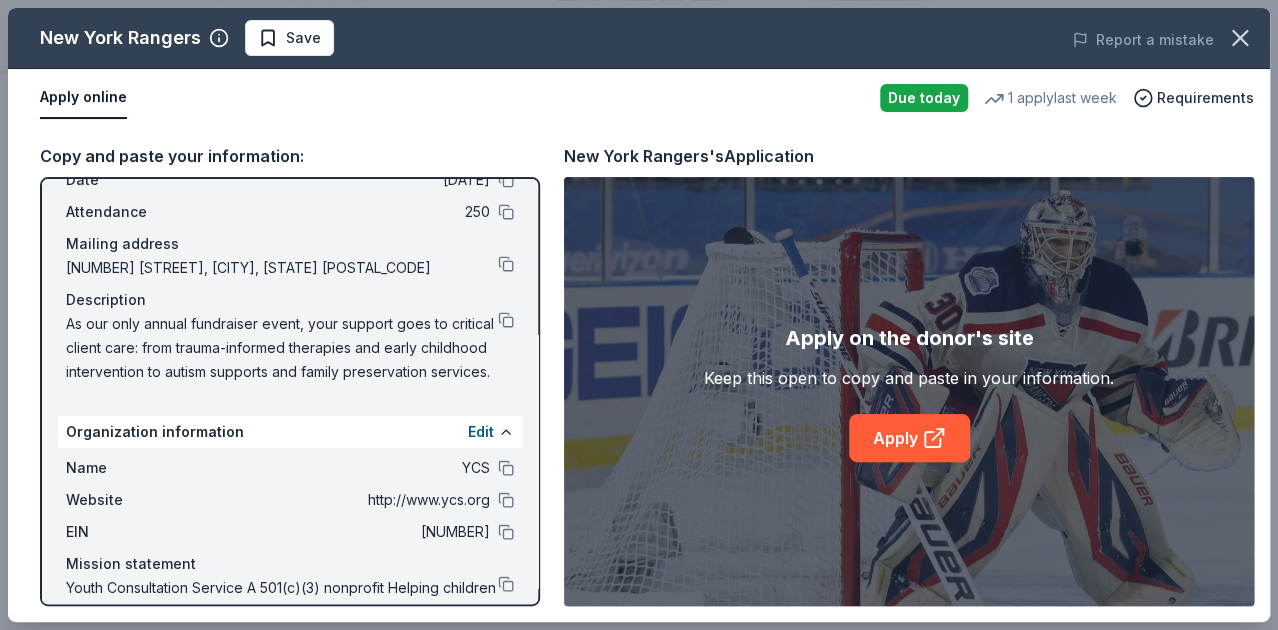 scroll, scrollTop: 0, scrollLeft: 0, axis: both 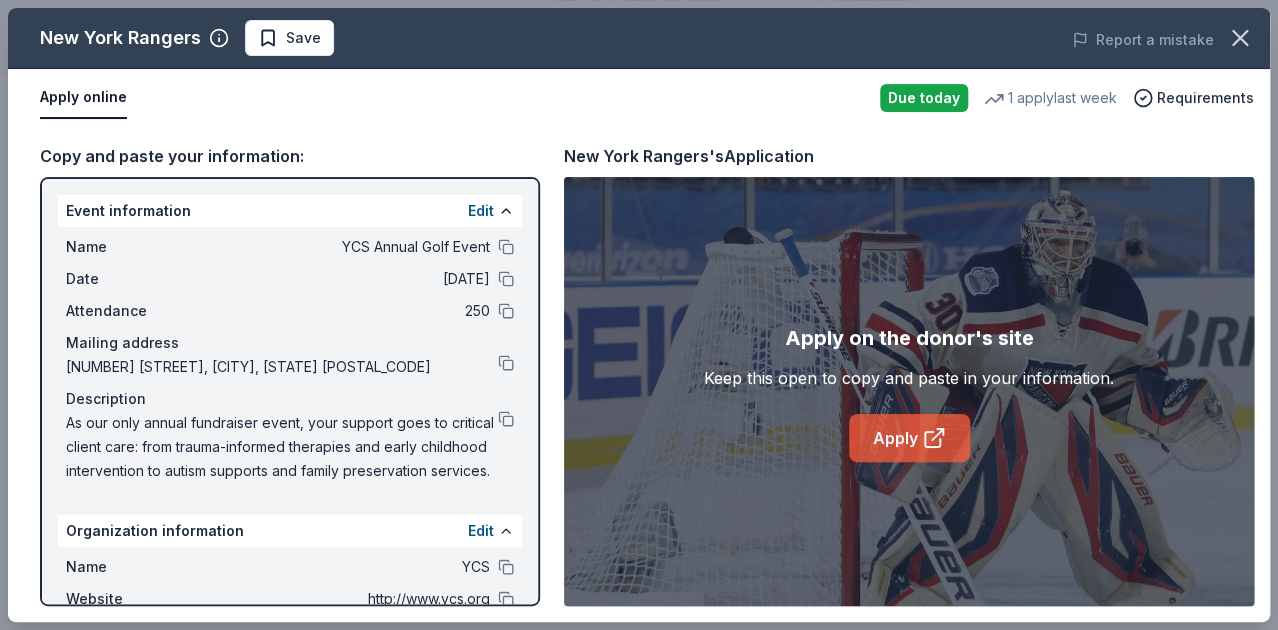 click on "Apply" at bounding box center [909, 438] 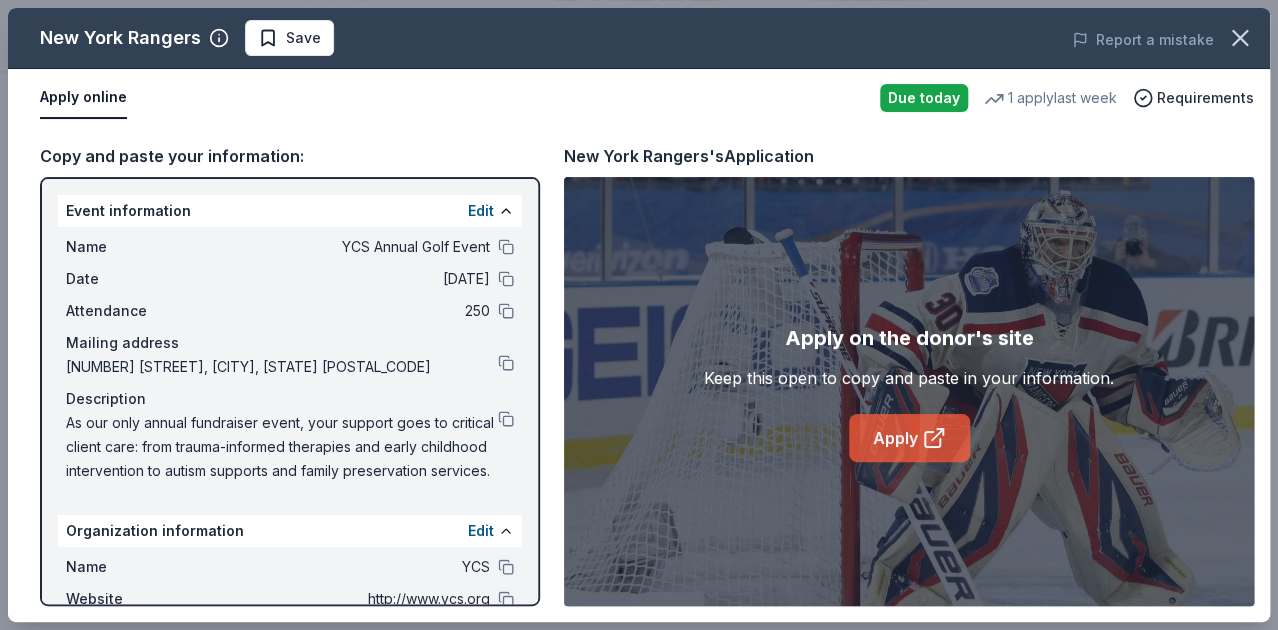 click on "Apply" at bounding box center (909, 438) 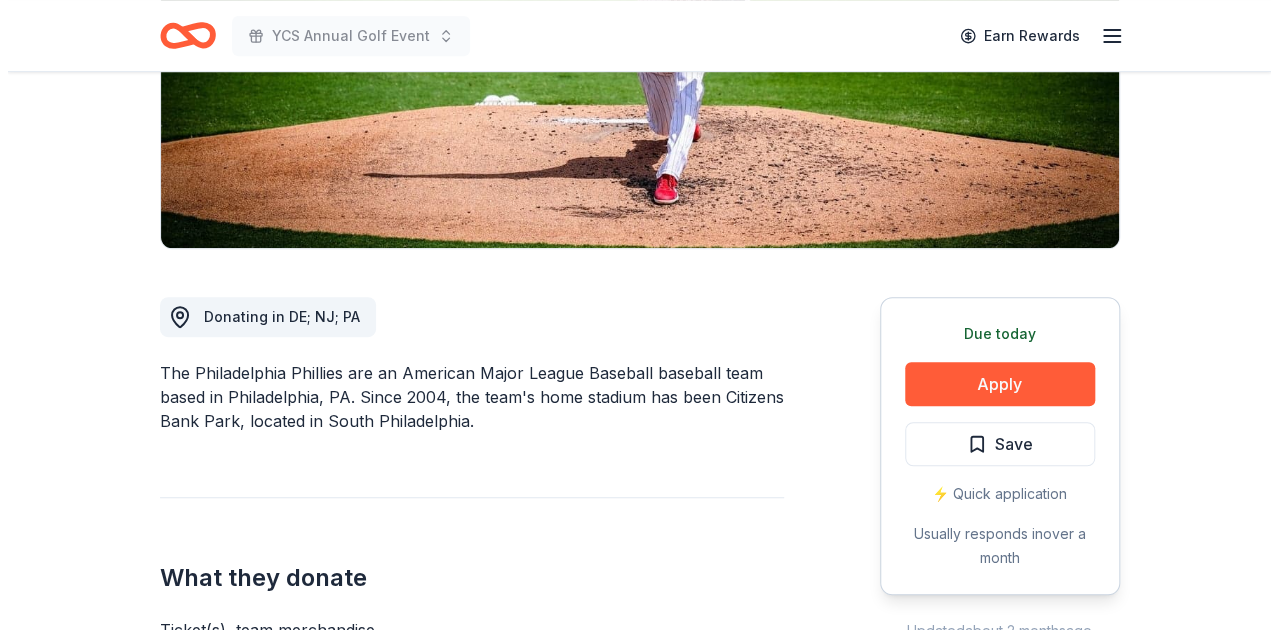 scroll, scrollTop: 399, scrollLeft: 0, axis: vertical 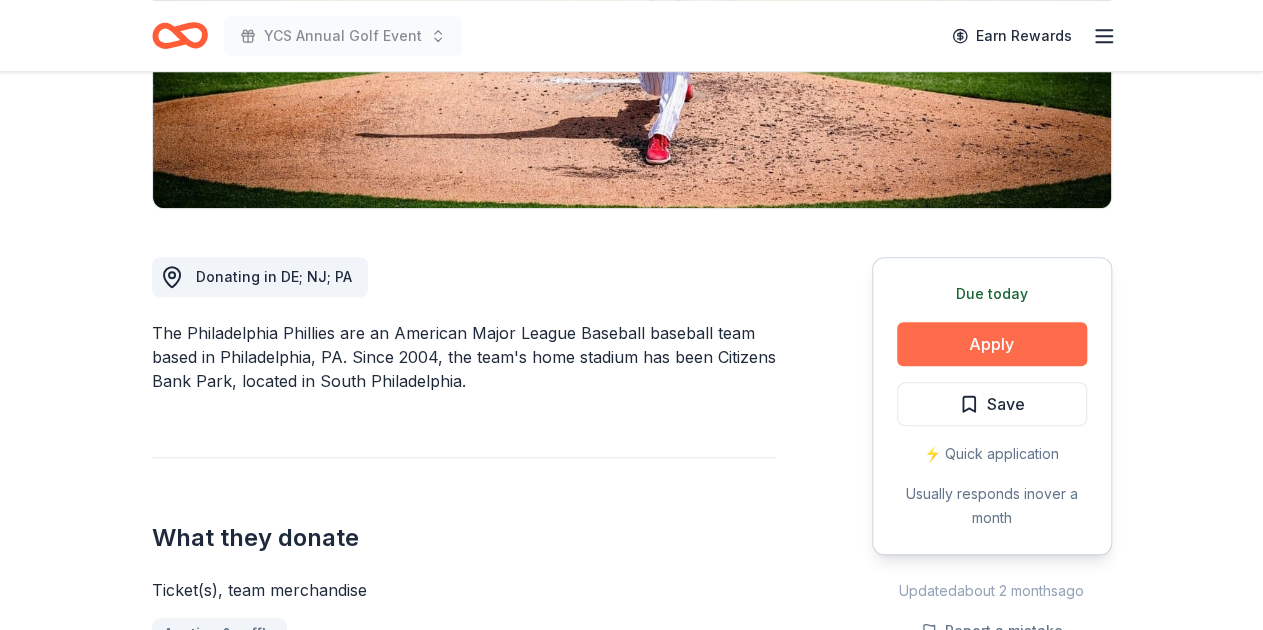 click on "Apply" at bounding box center (992, 344) 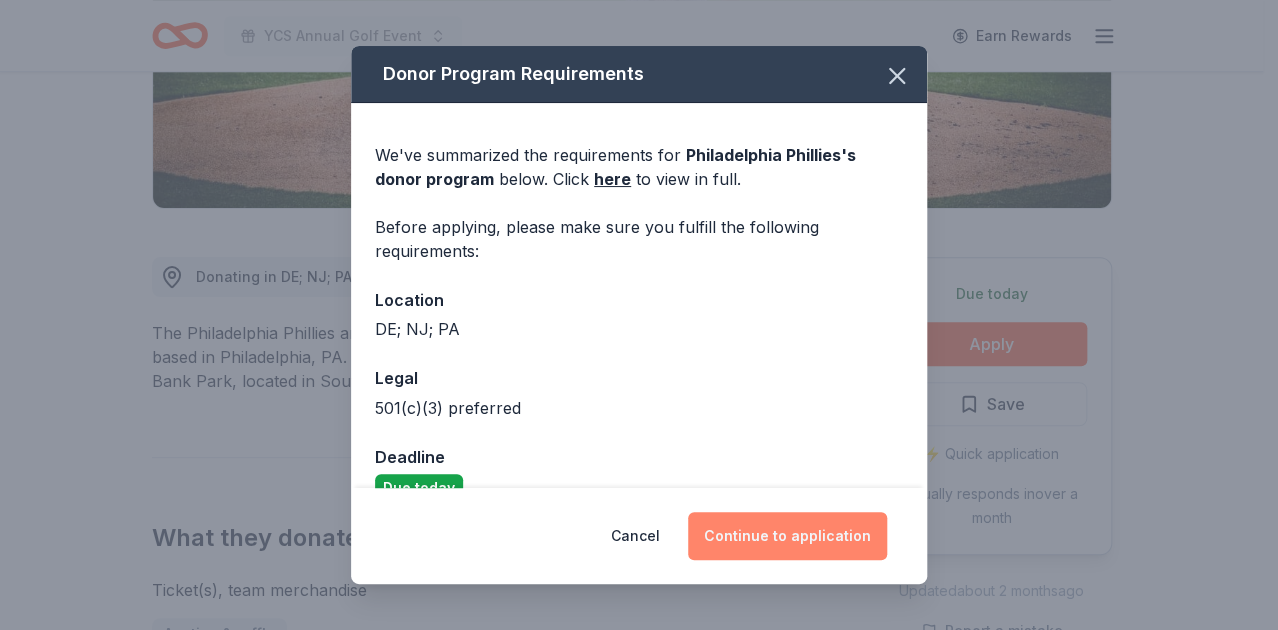 click on "Continue to application" at bounding box center [787, 536] 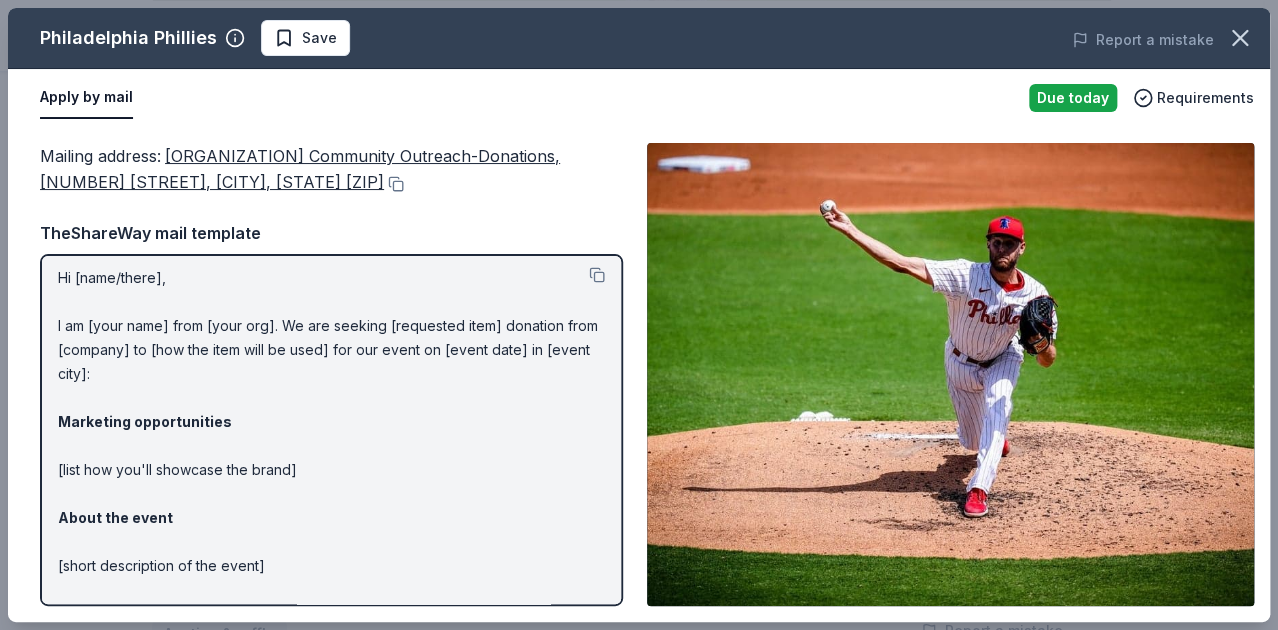 scroll, scrollTop: 0, scrollLeft: 0, axis: both 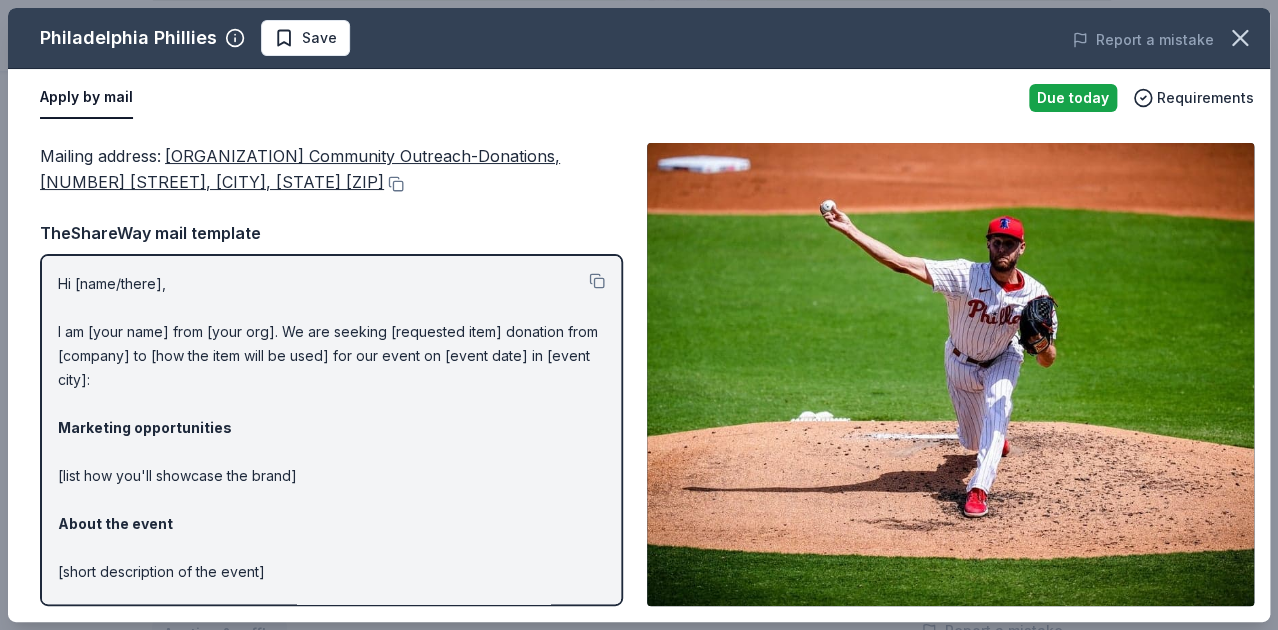 click on "Phillies Community Outreach-Donations, One Citizens Bank Way, Philadelphia, PA 19148" at bounding box center [300, 169] 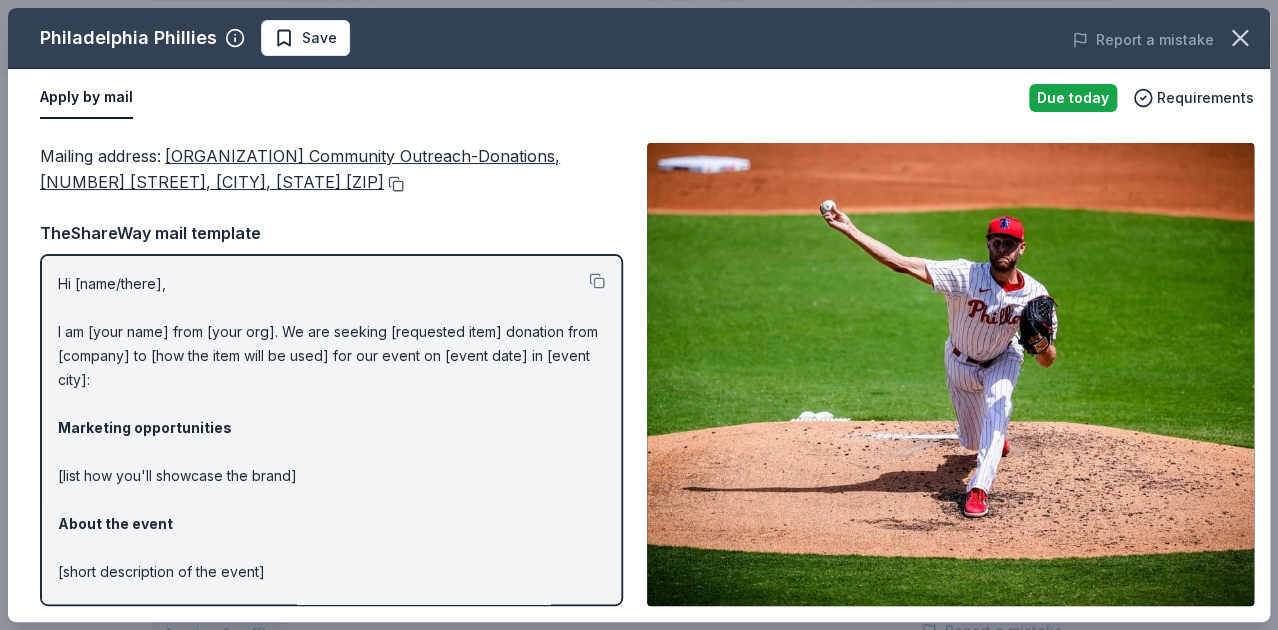 click at bounding box center (394, 184) 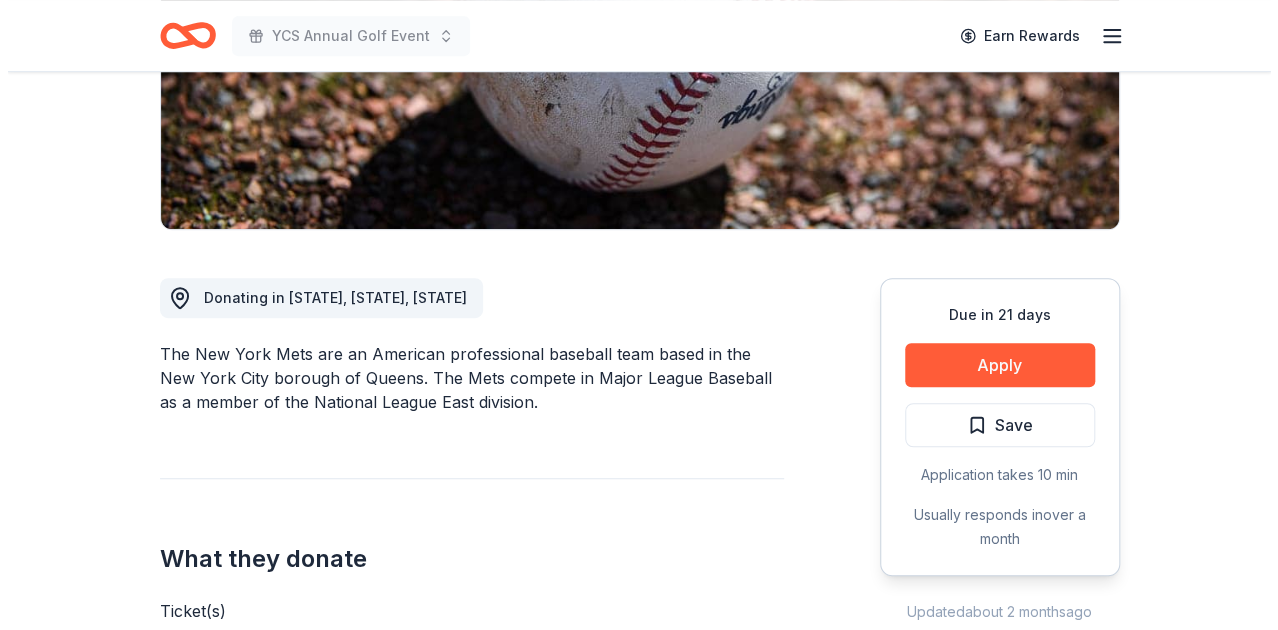 scroll, scrollTop: 499, scrollLeft: 0, axis: vertical 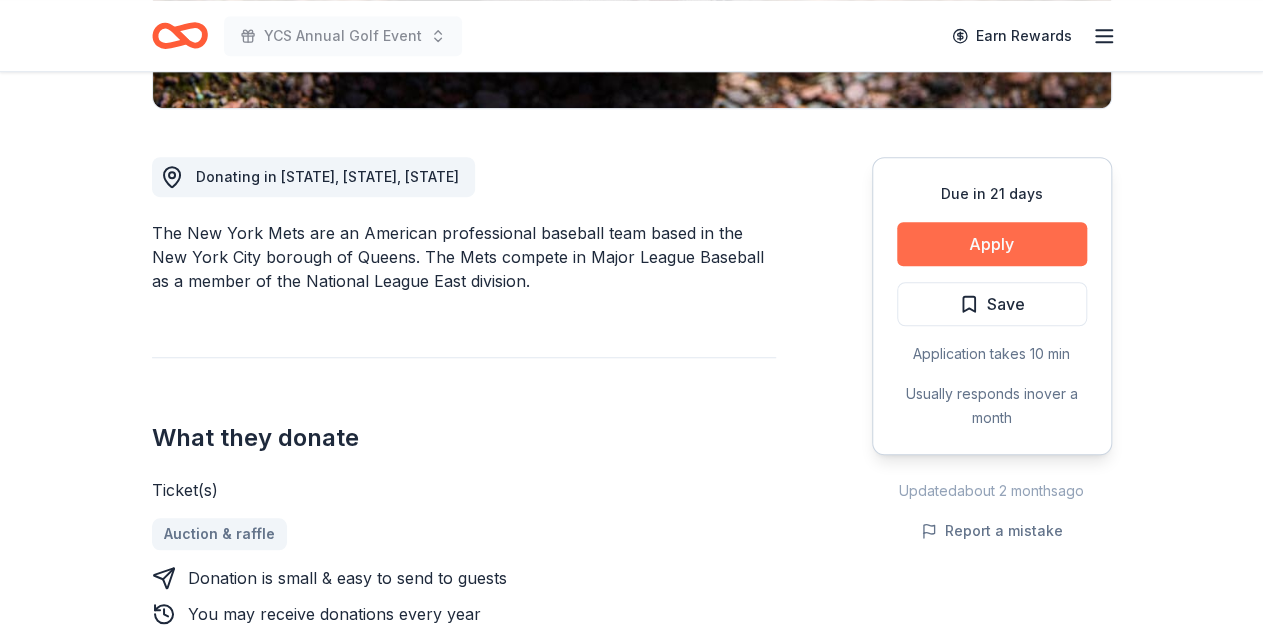 click on "Apply" at bounding box center [992, 244] 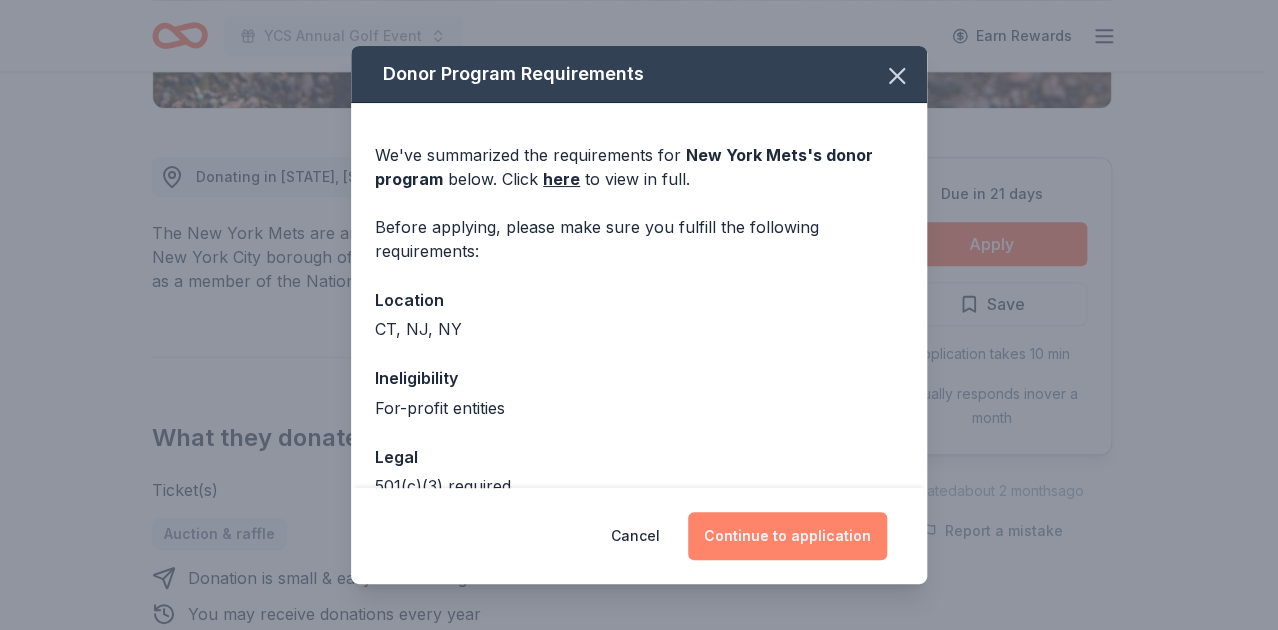 click on "Continue to application" at bounding box center [787, 536] 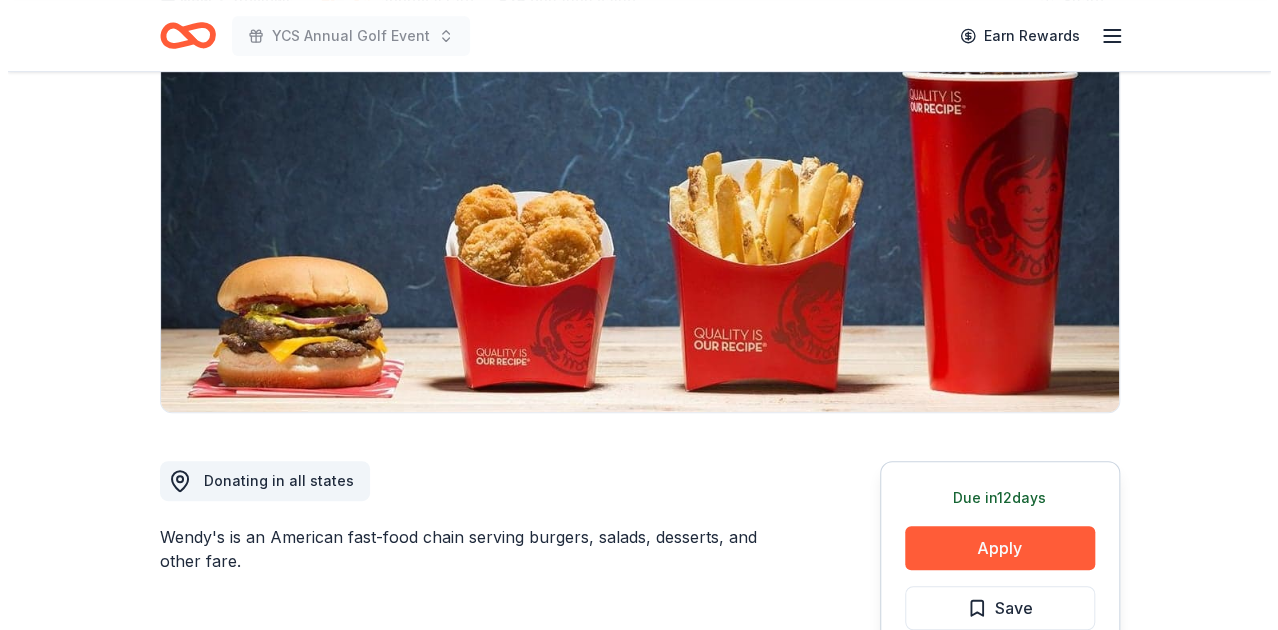 scroll, scrollTop: 399, scrollLeft: 0, axis: vertical 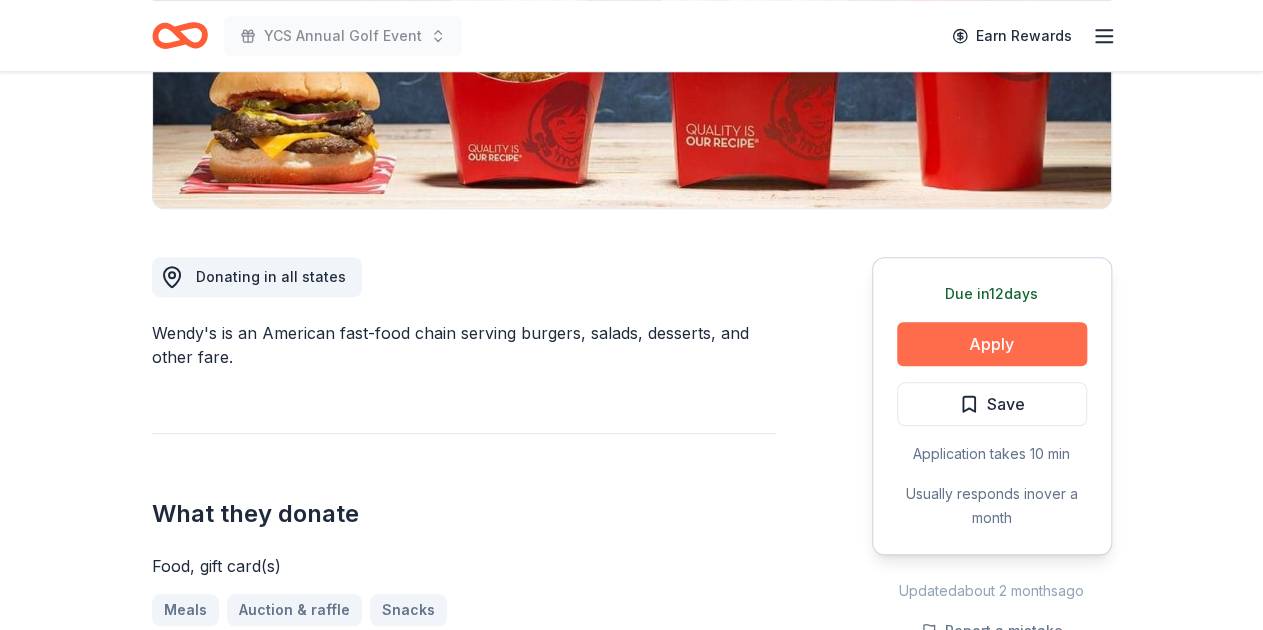 click on "Apply" at bounding box center [992, 344] 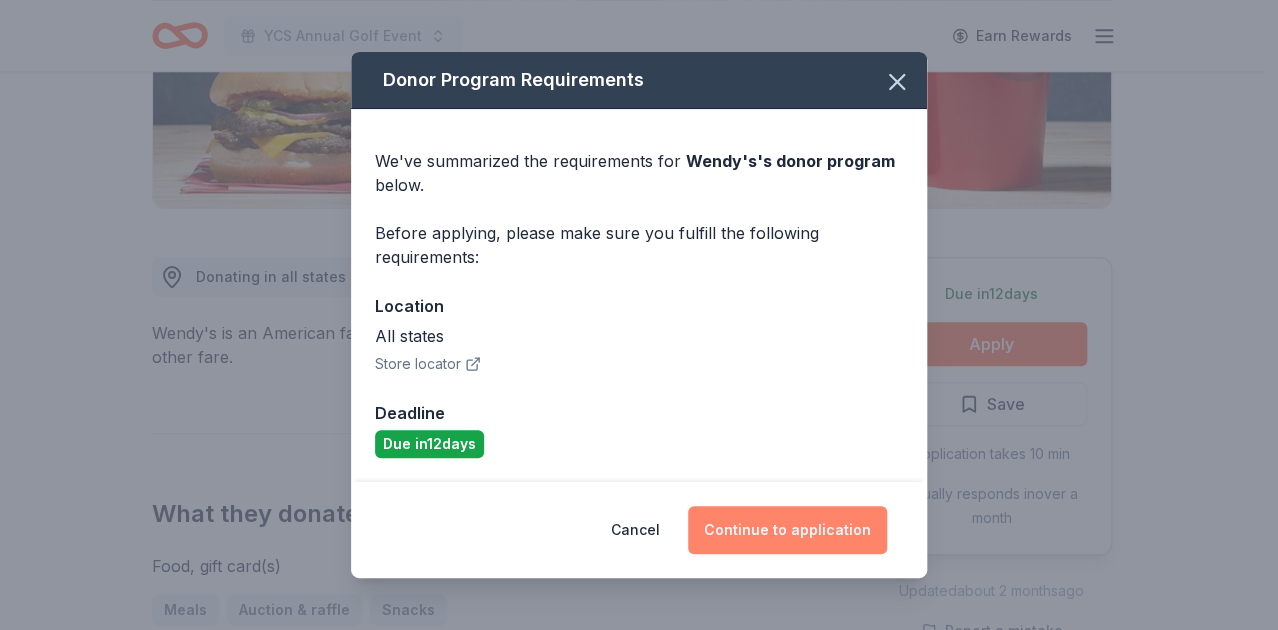click on "Continue to application" at bounding box center [787, 530] 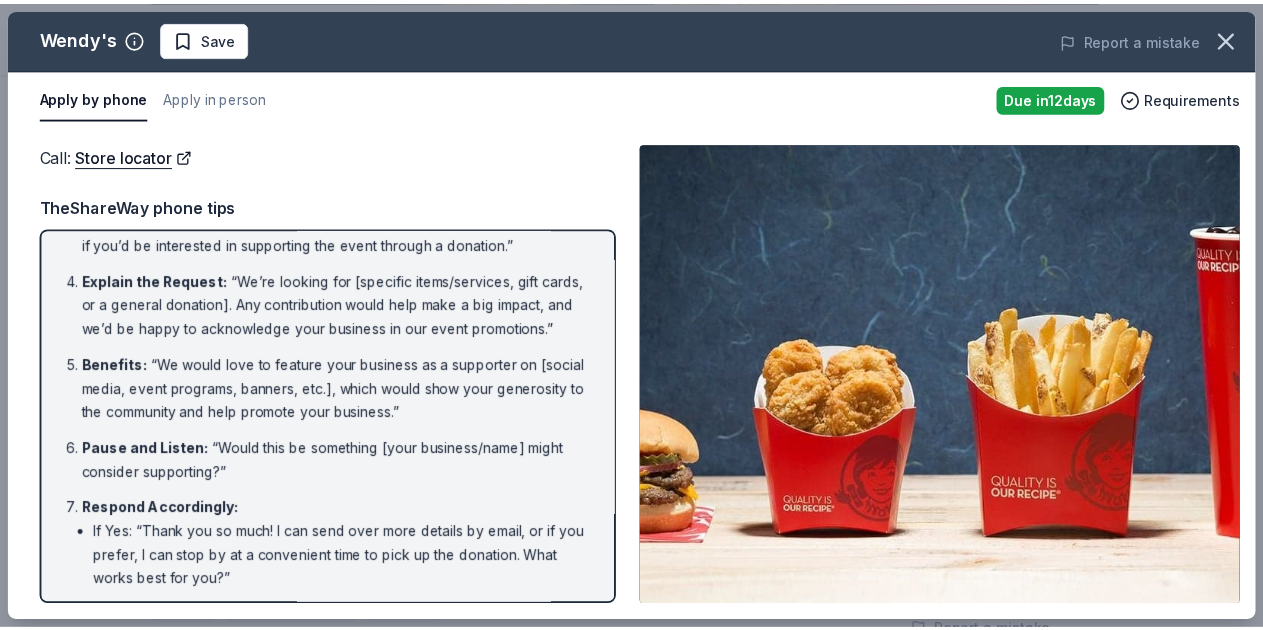 scroll, scrollTop: 445, scrollLeft: 0, axis: vertical 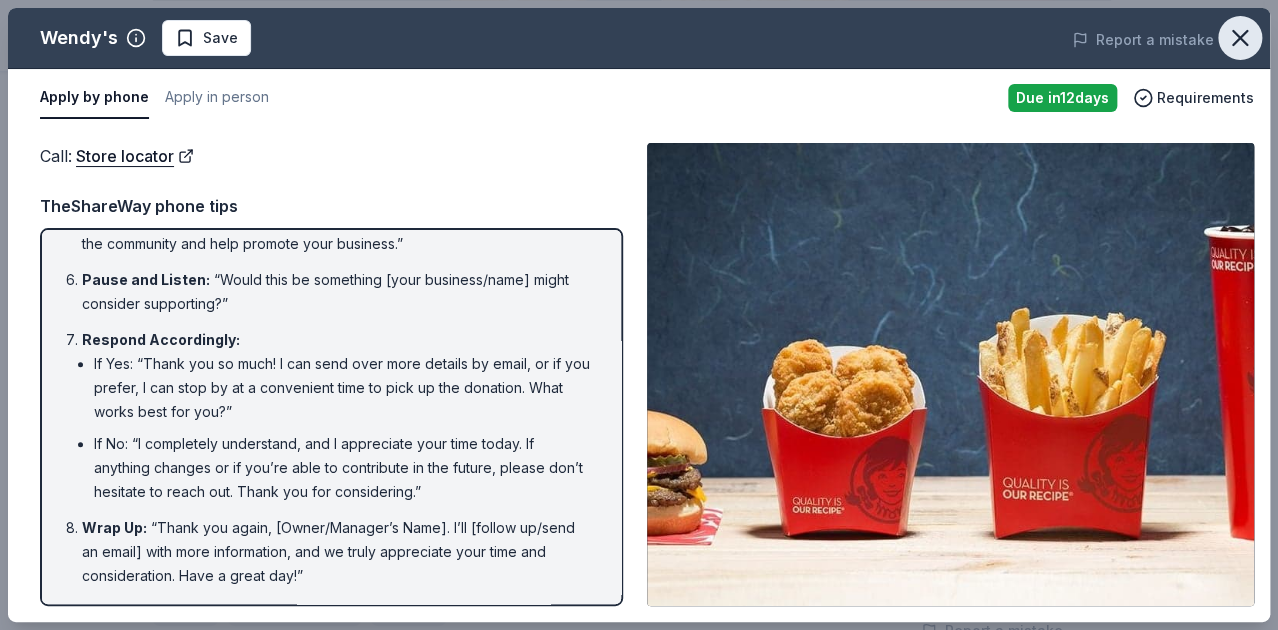 click 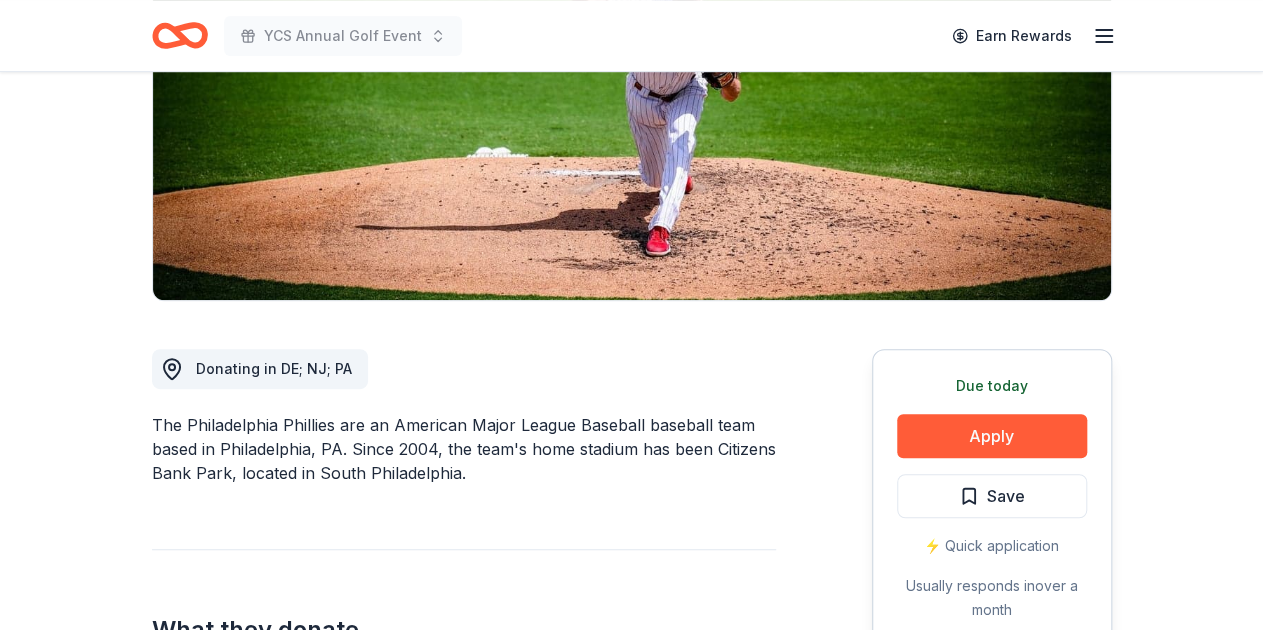 scroll, scrollTop: 399, scrollLeft: 0, axis: vertical 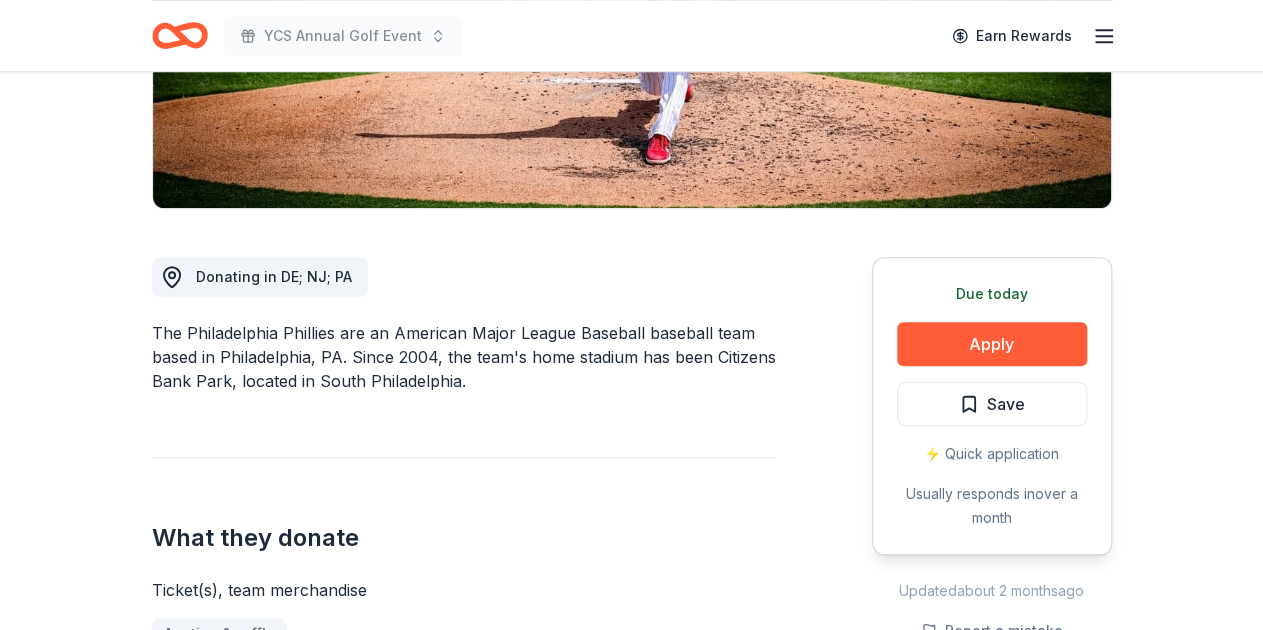 click on "⚡️ Quick application" at bounding box center (992, 454) 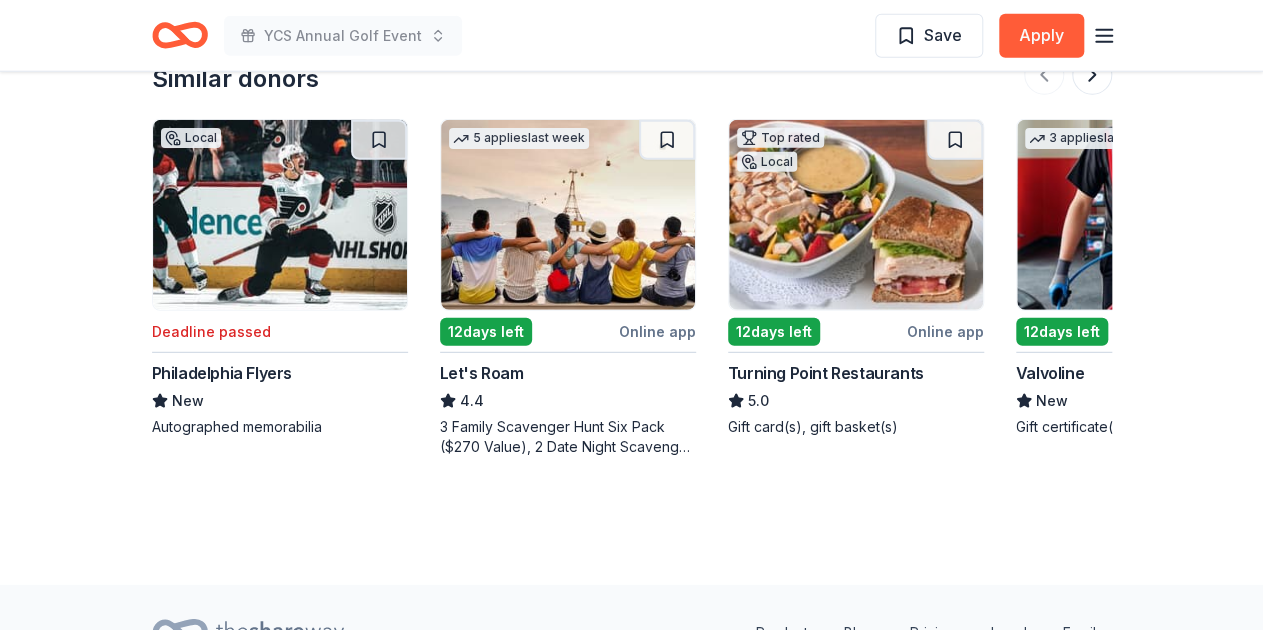 scroll, scrollTop: 2300, scrollLeft: 0, axis: vertical 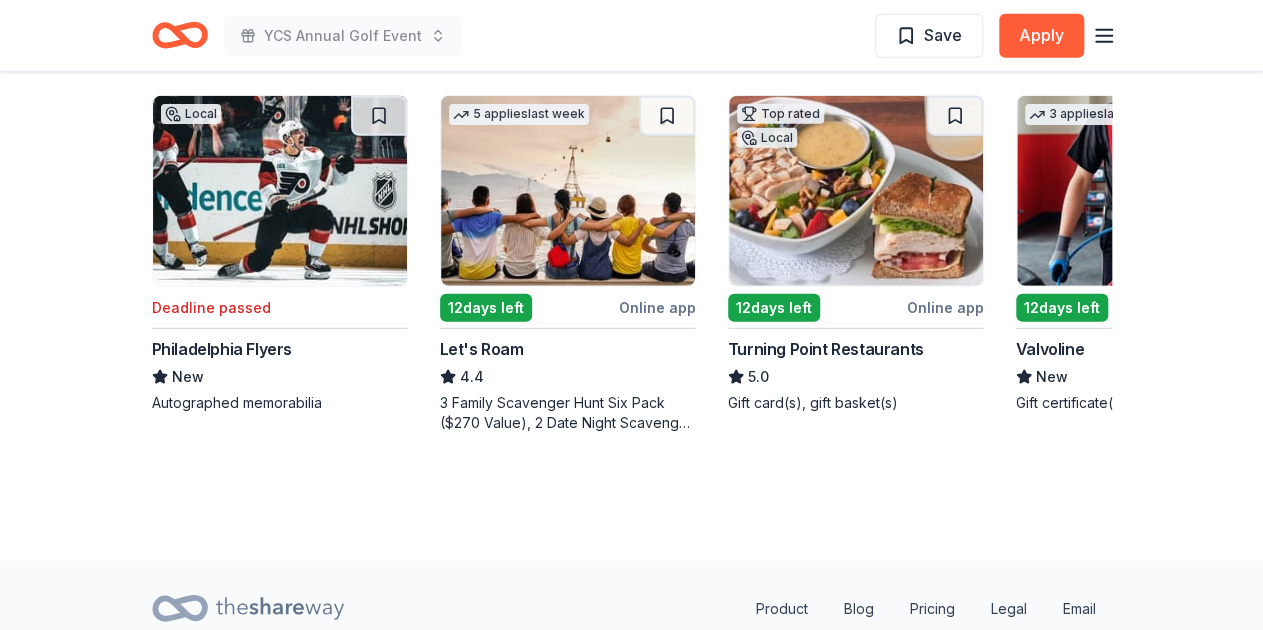 click at bounding box center (1144, 191) 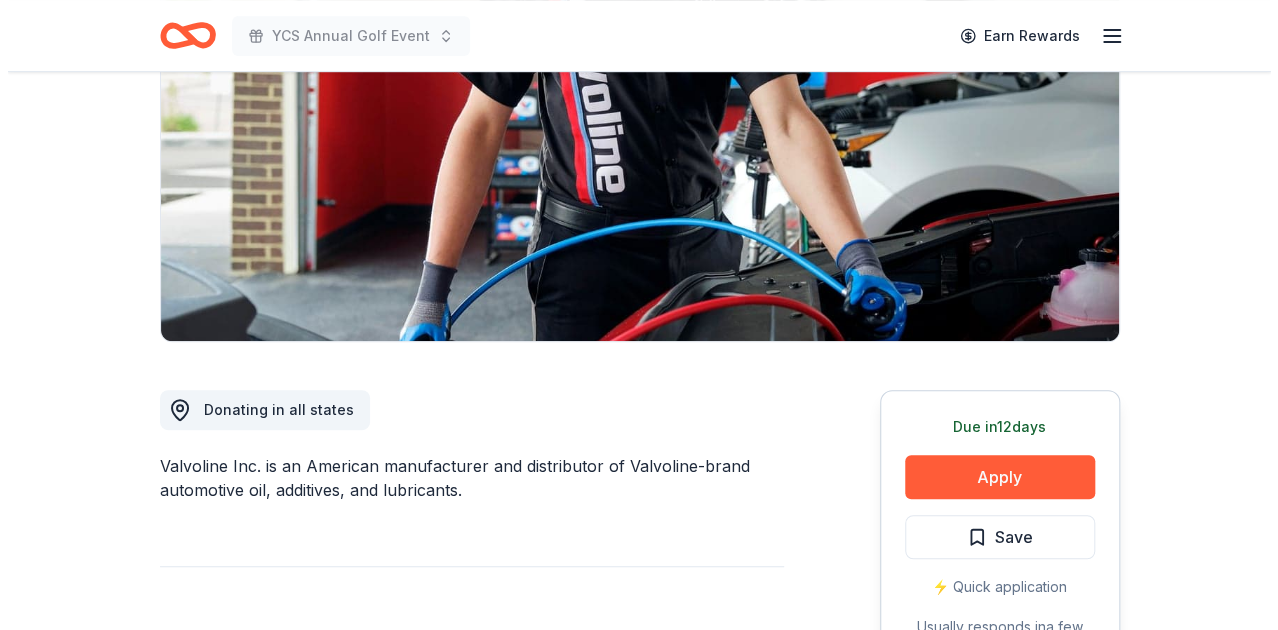 scroll, scrollTop: 300, scrollLeft: 0, axis: vertical 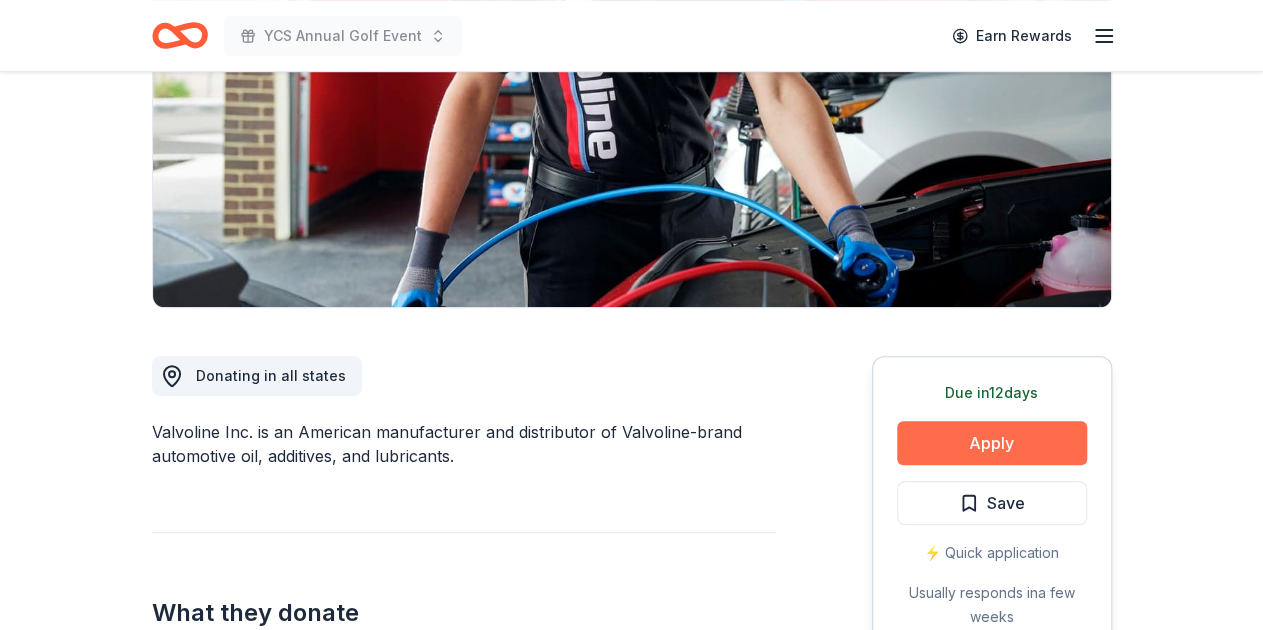 click on "Apply" at bounding box center [992, 443] 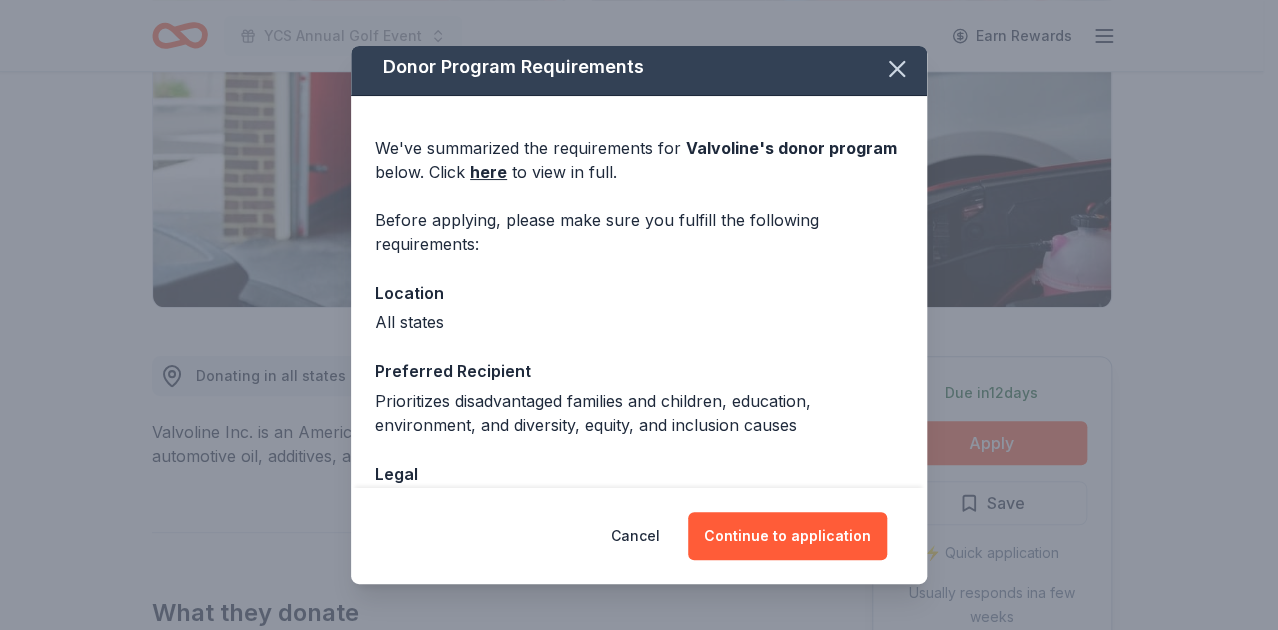 scroll, scrollTop: 0, scrollLeft: 0, axis: both 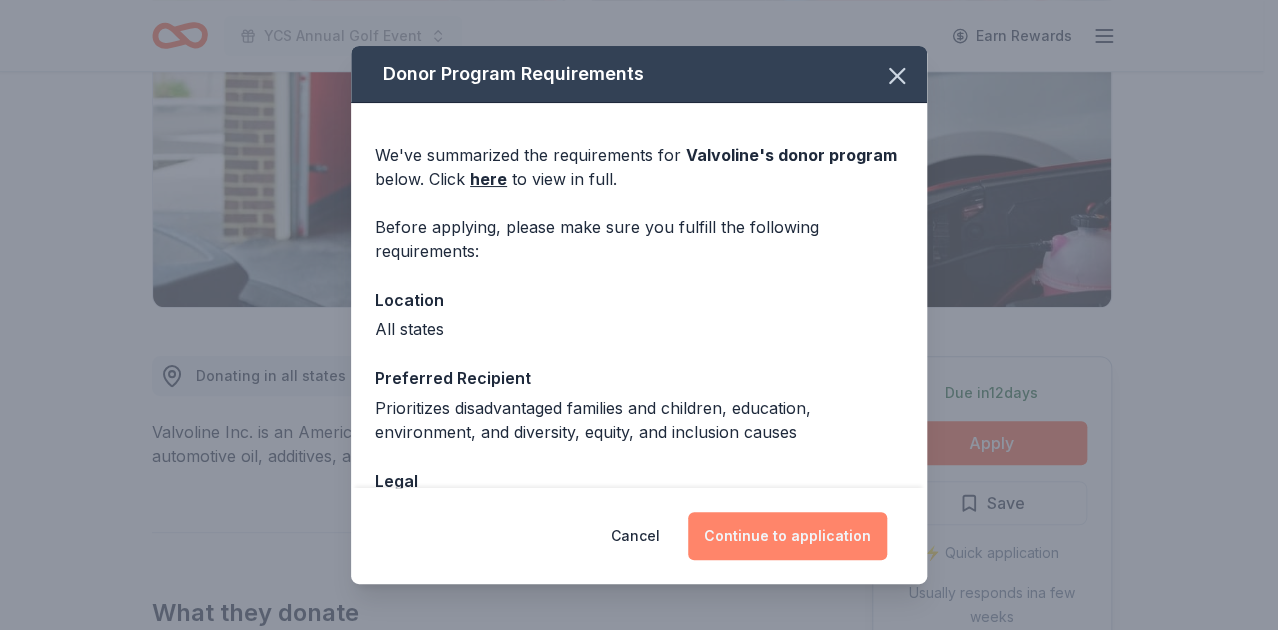 click on "Continue to application" at bounding box center [787, 536] 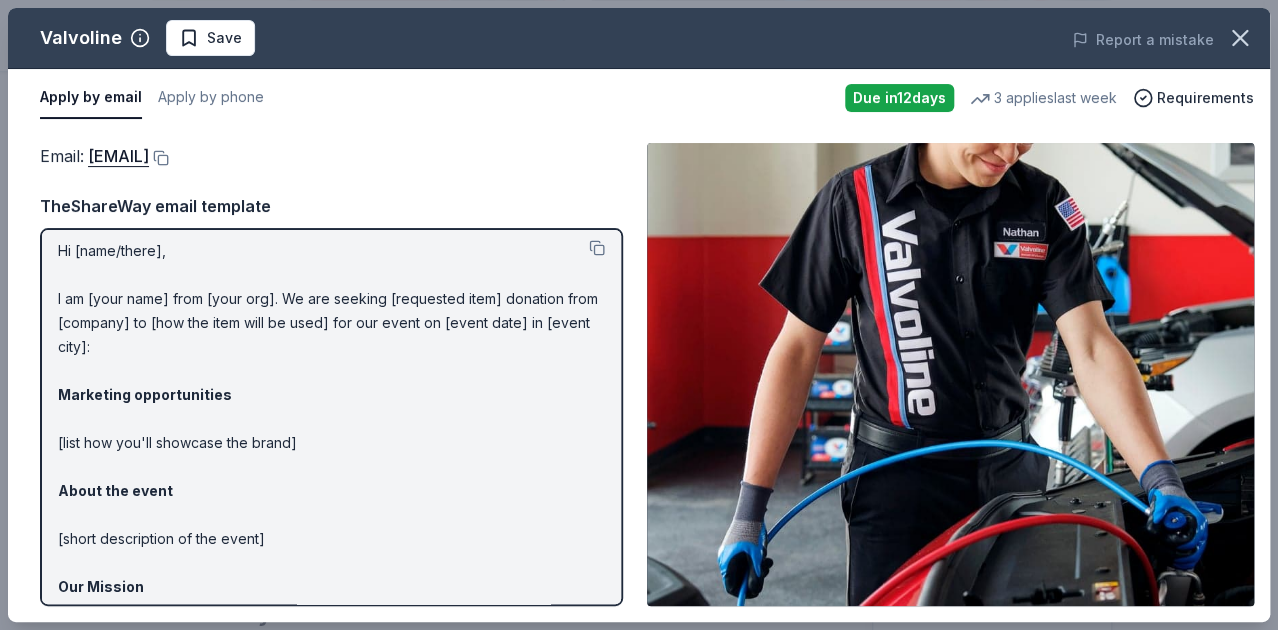 scroll, scrollTop: 0, scrollLeft: 0, axis: both 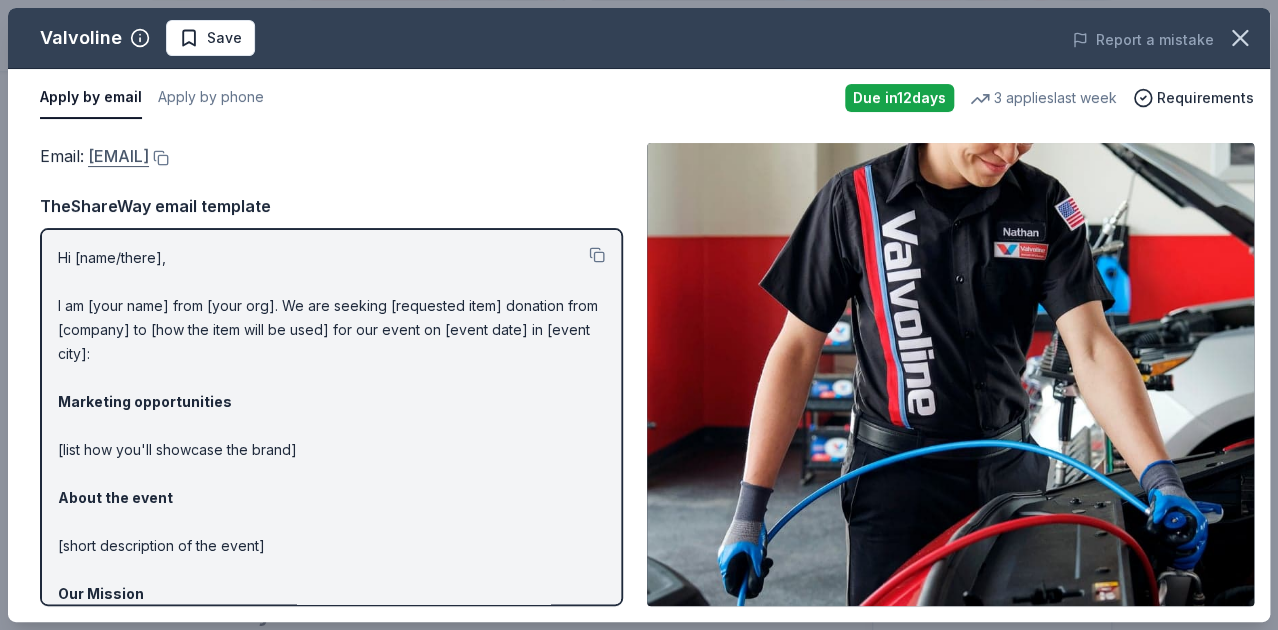 click on "contributions@valvoline.com" at bounding box center [118, 156] 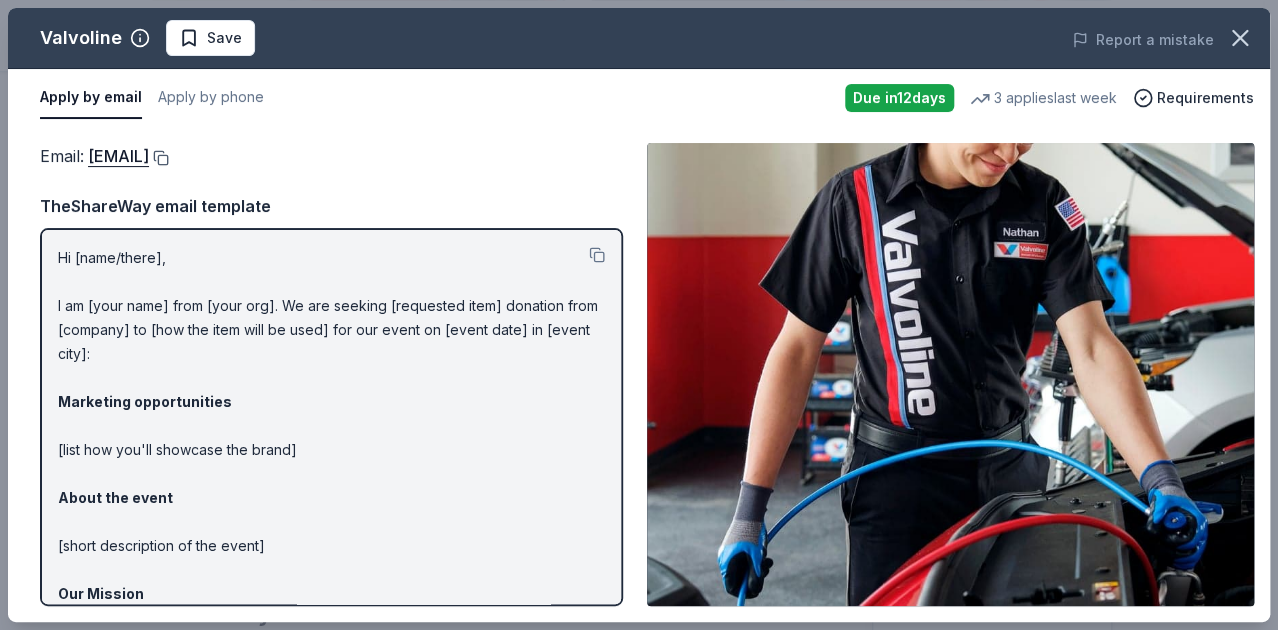 click at bounding box center (159, 158) 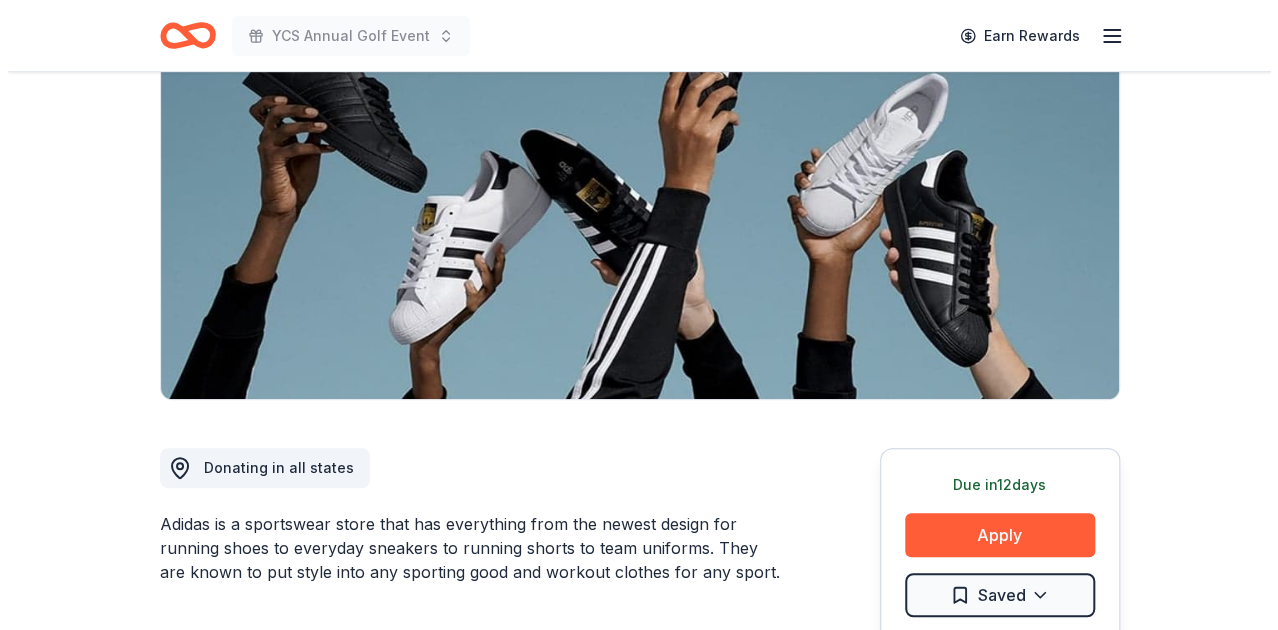 scroll, scrollTop: 499, scrollLeft: 0, axis: vertical 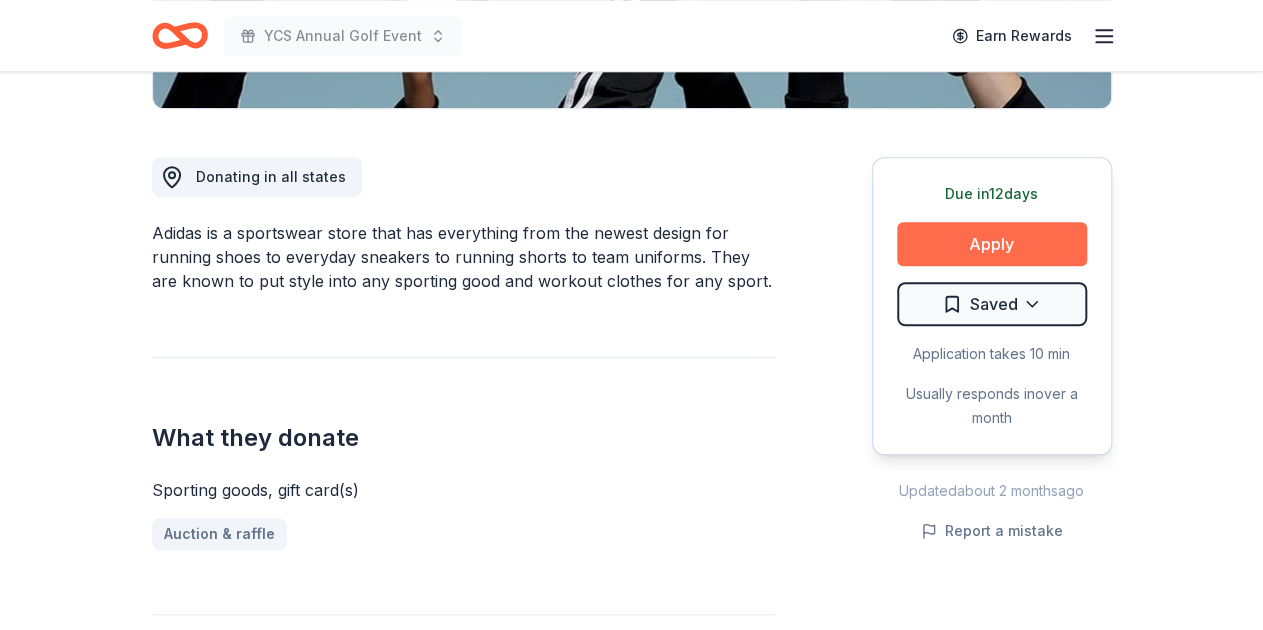 click on "Apply" at bounding box center [992, 244] 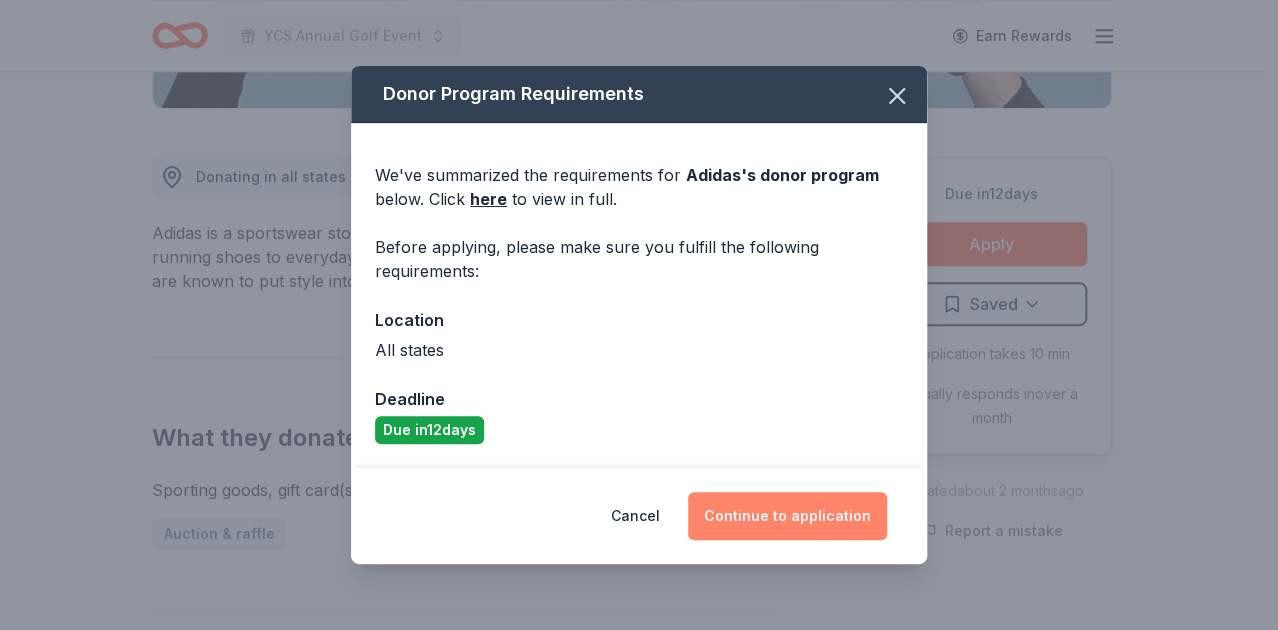 click on "Continue to application" at bounding box center [787, 516] 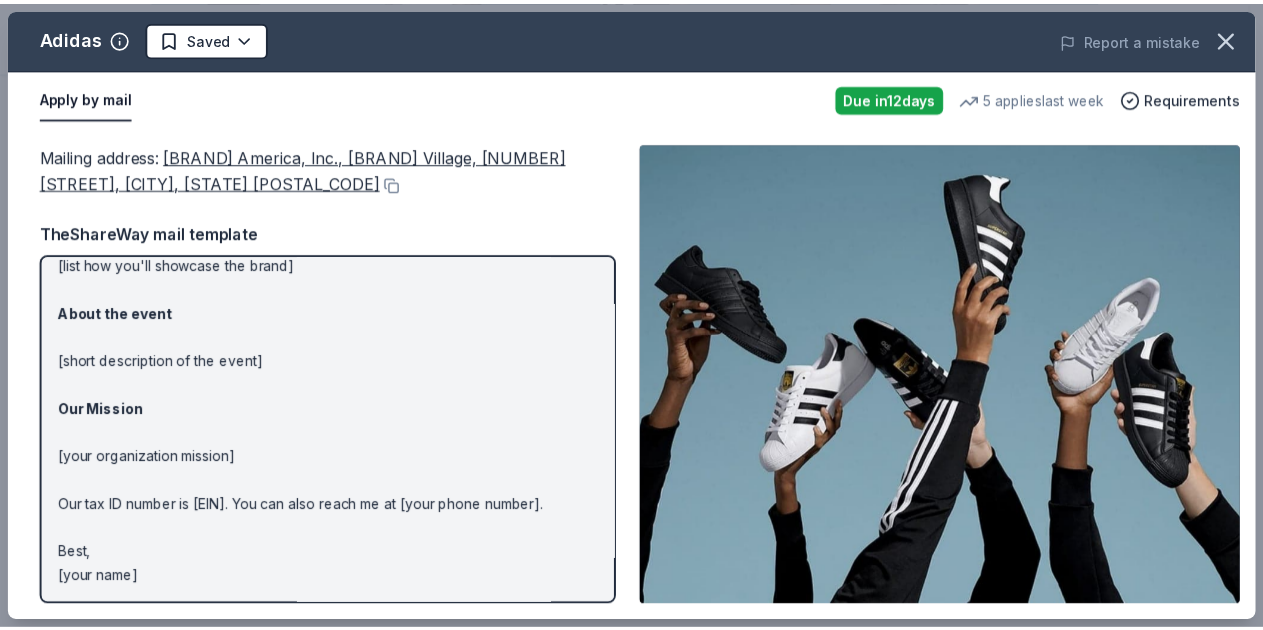 scroll, scrollTop: 0, scrollLeft: 0, axis: both 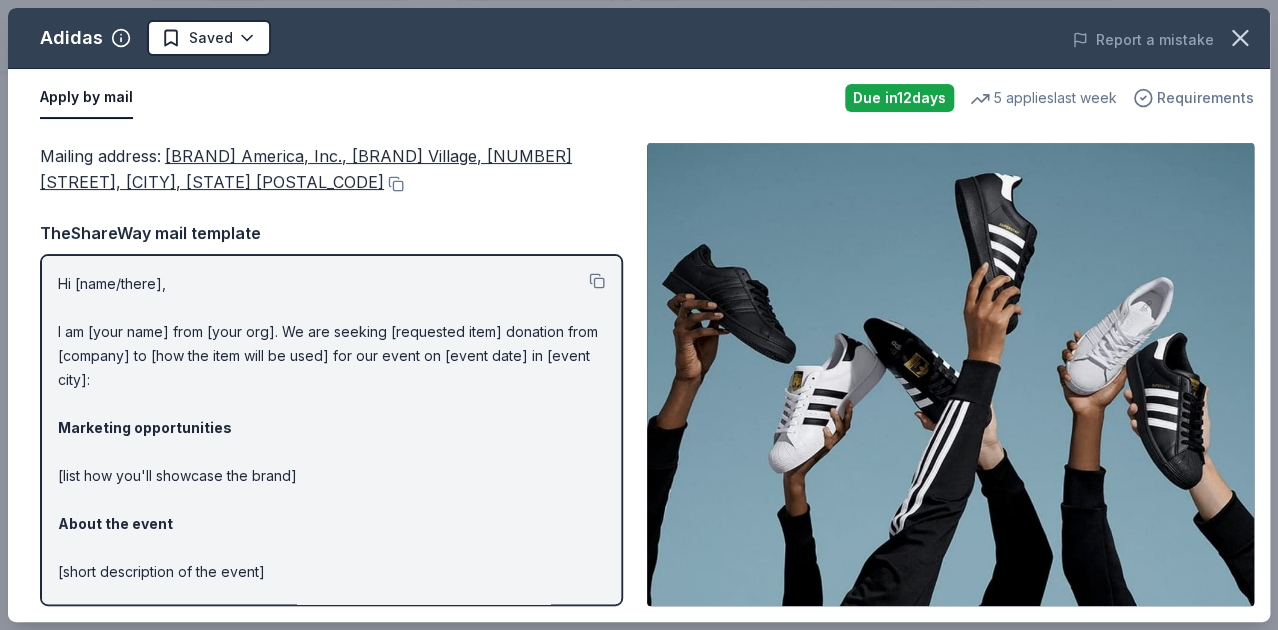 click on "Requirements" at bounding box center [1205, 98] 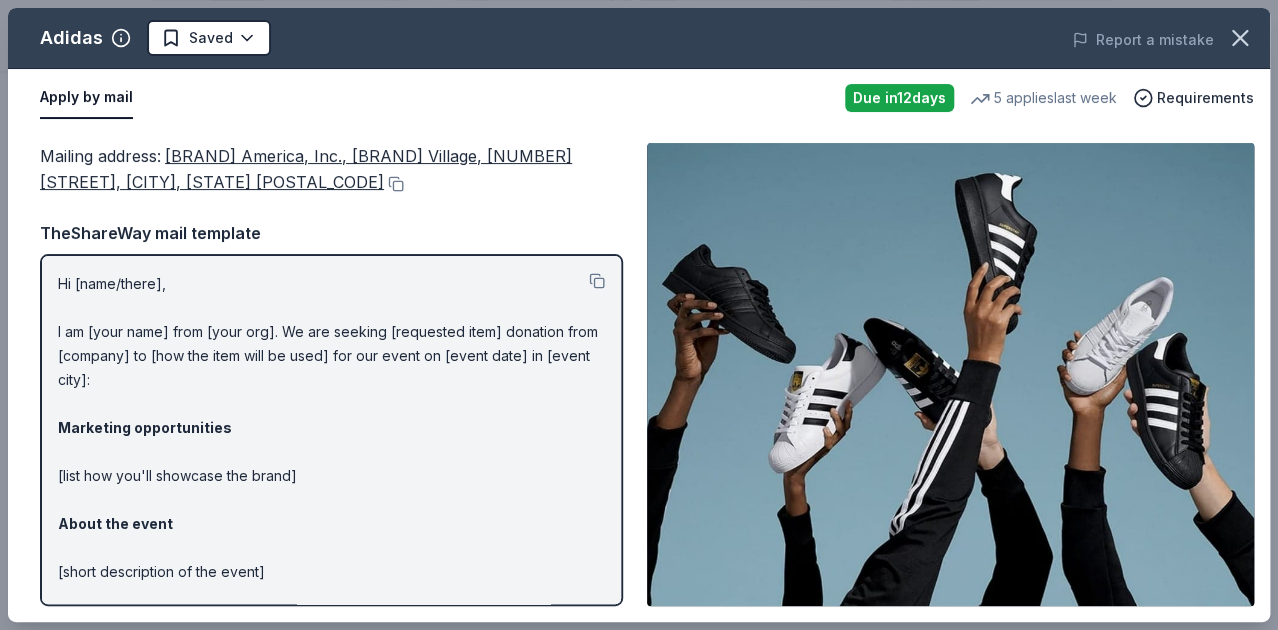click on "Apply by mail" at bounding box center (434, 98) 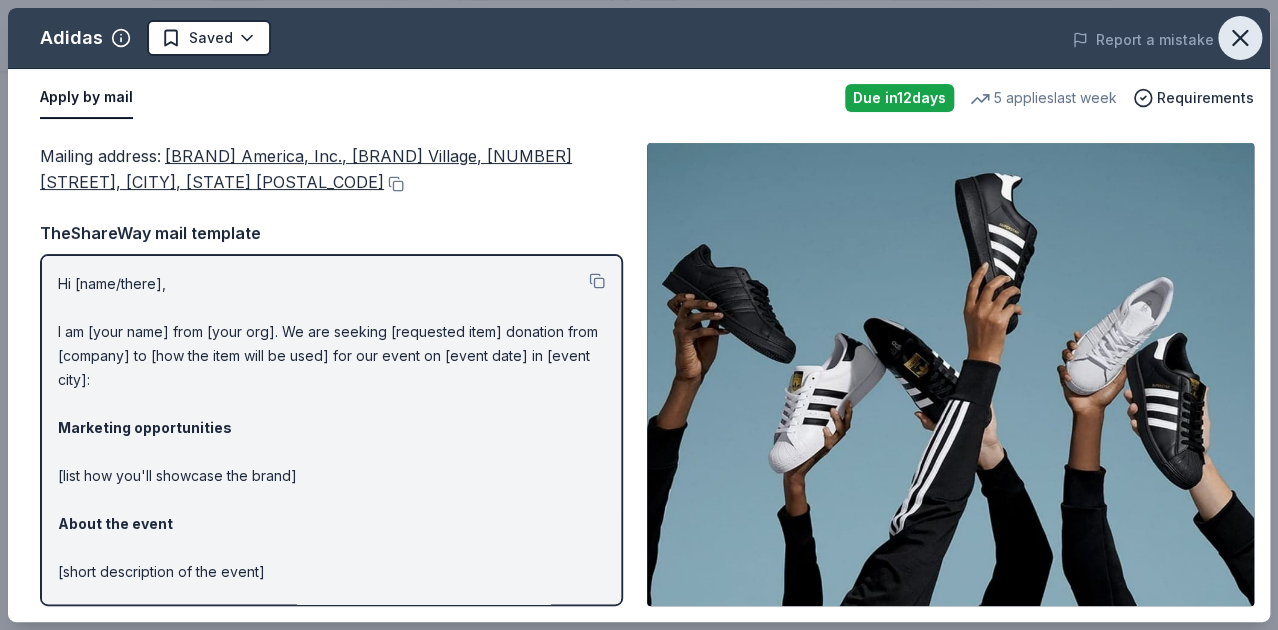 click 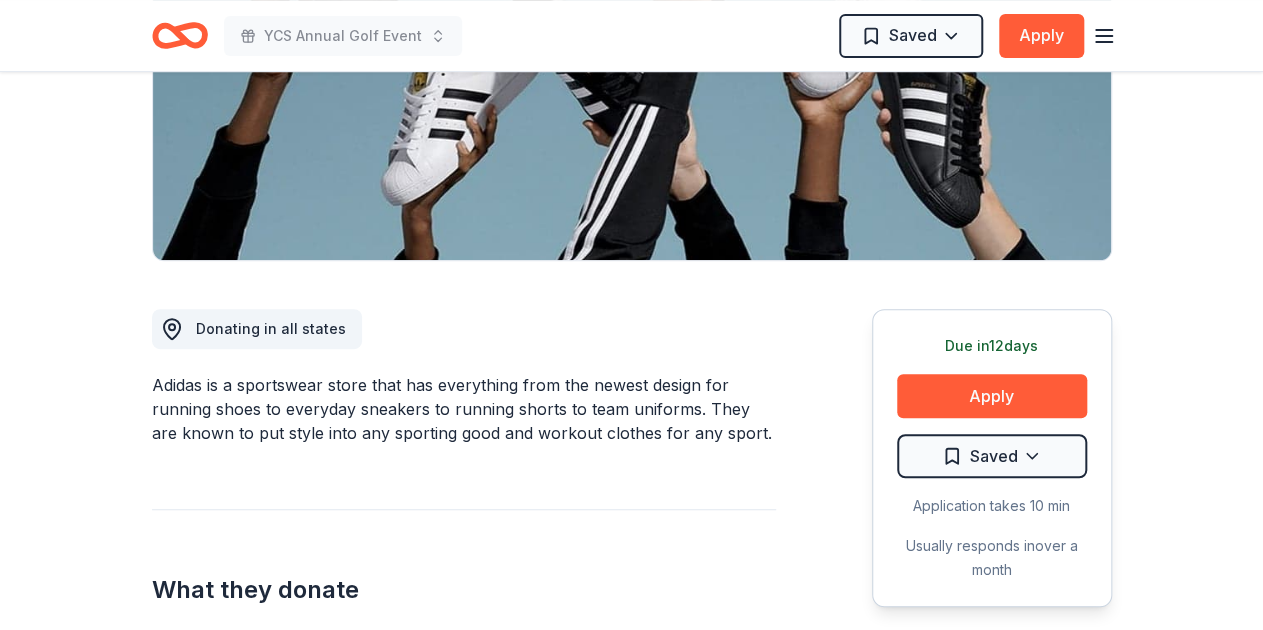scroll, scrollTop: 0, scrollLeft: 0, axis: both 